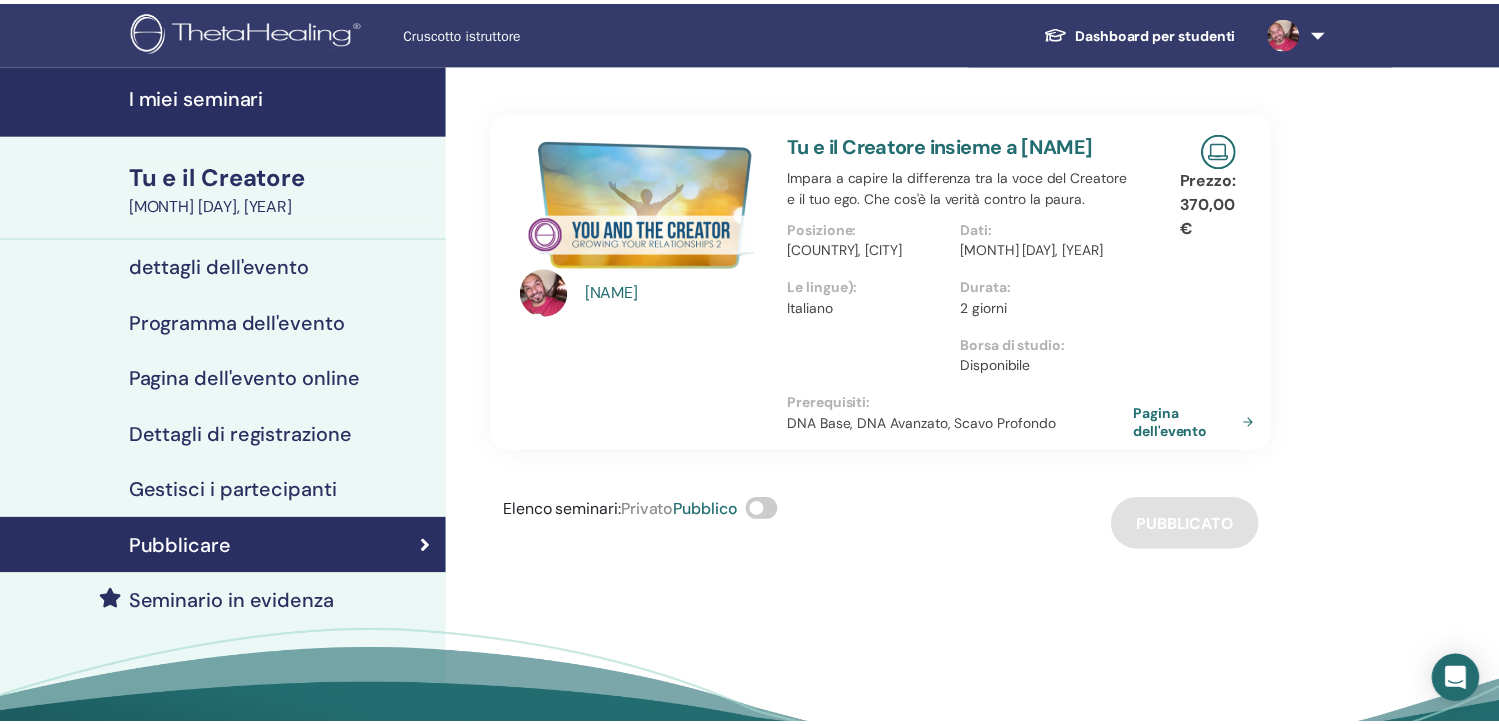 scroll, scrollTop: 0, scrollLeft: 0, axis: both 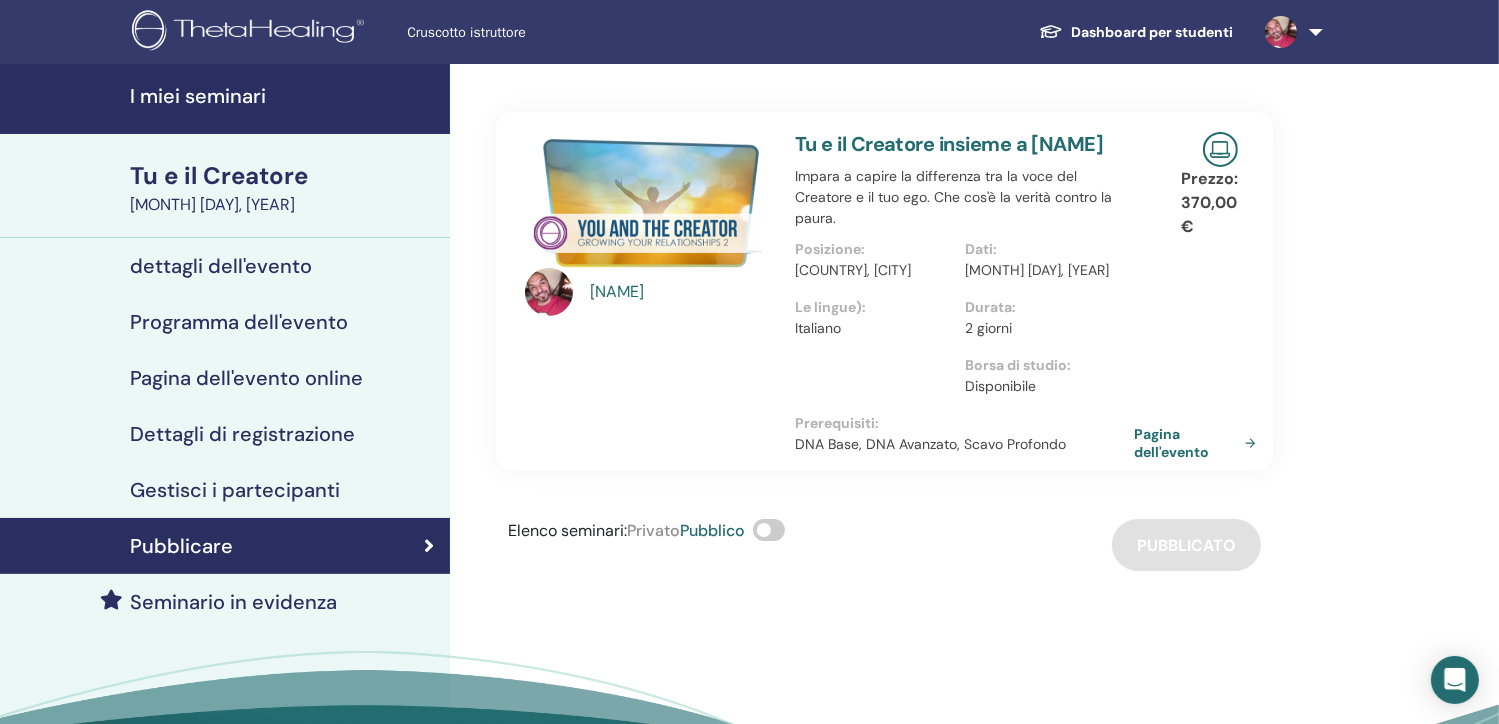 click on "I miei seminari" at bounding box center [284, 96] 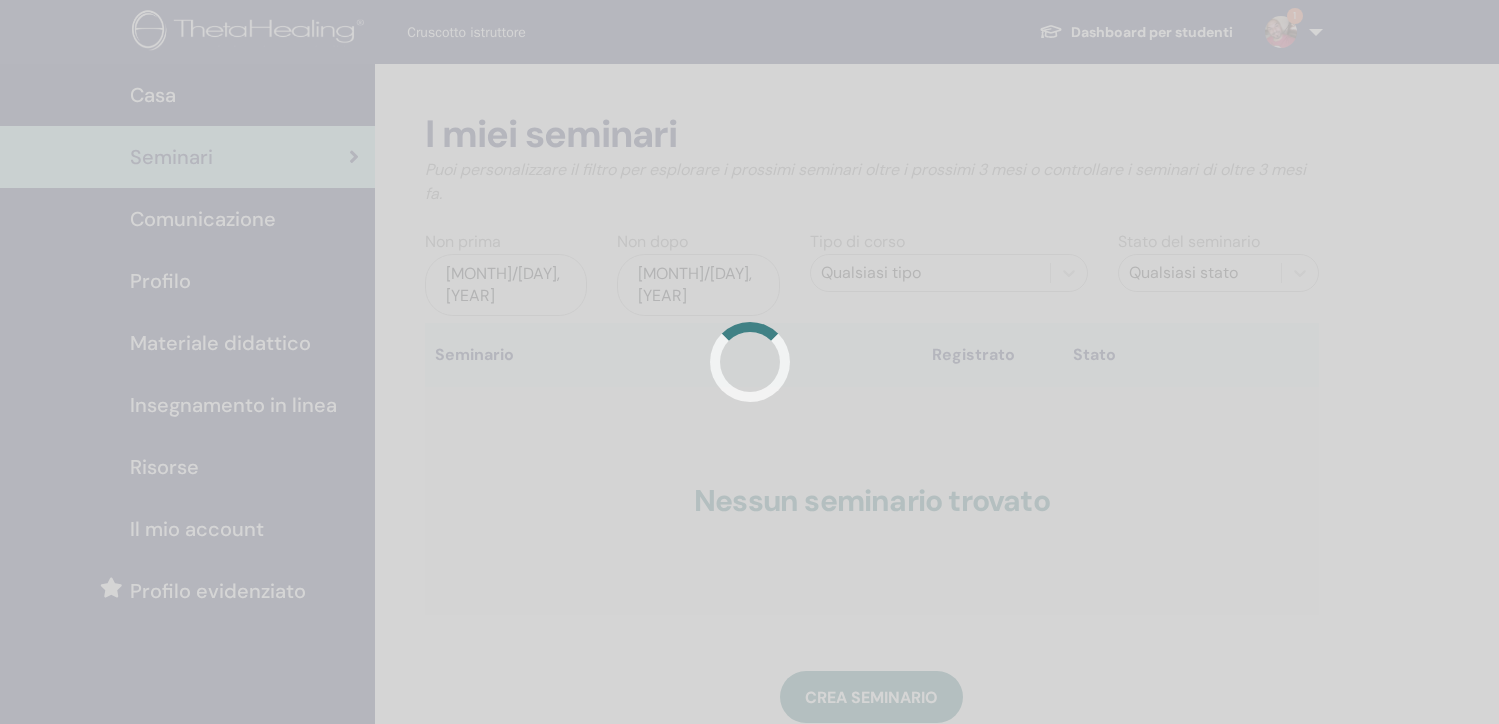 scroll, scrollTop: 0, scrollLeft: 0, axis: both 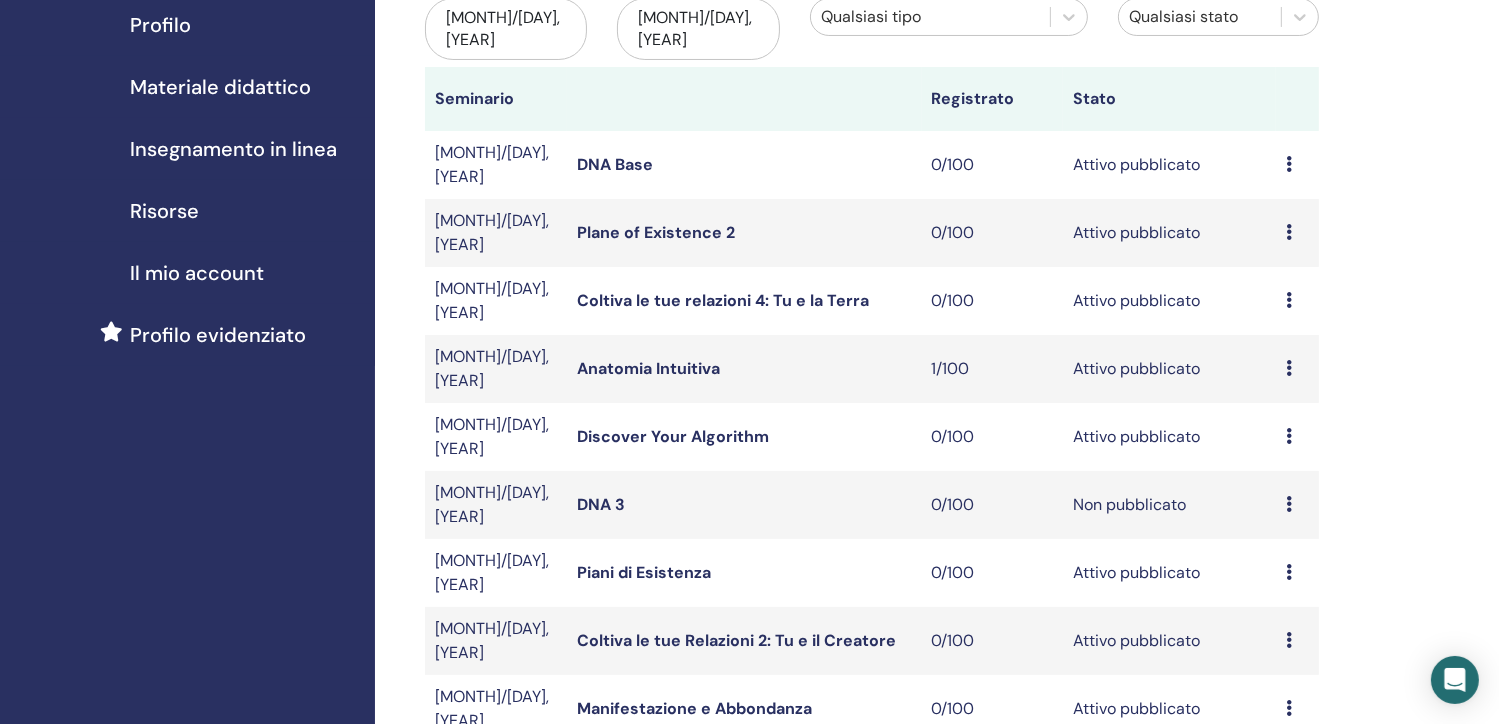 click on "Anteprima Modificare Partecipanti Annulla" at bounding box center [1297, 573] 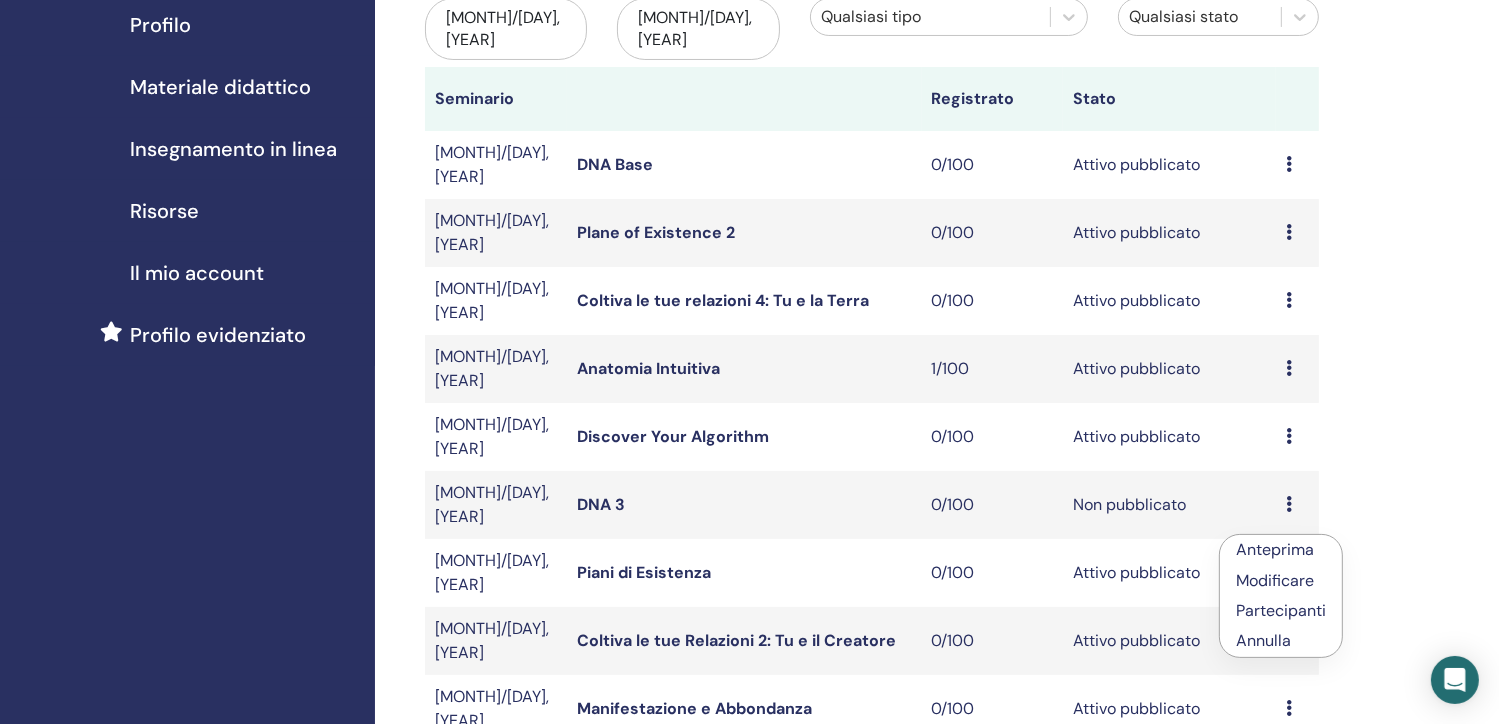 click on "Annulla" at bounding box center [1281, 641] 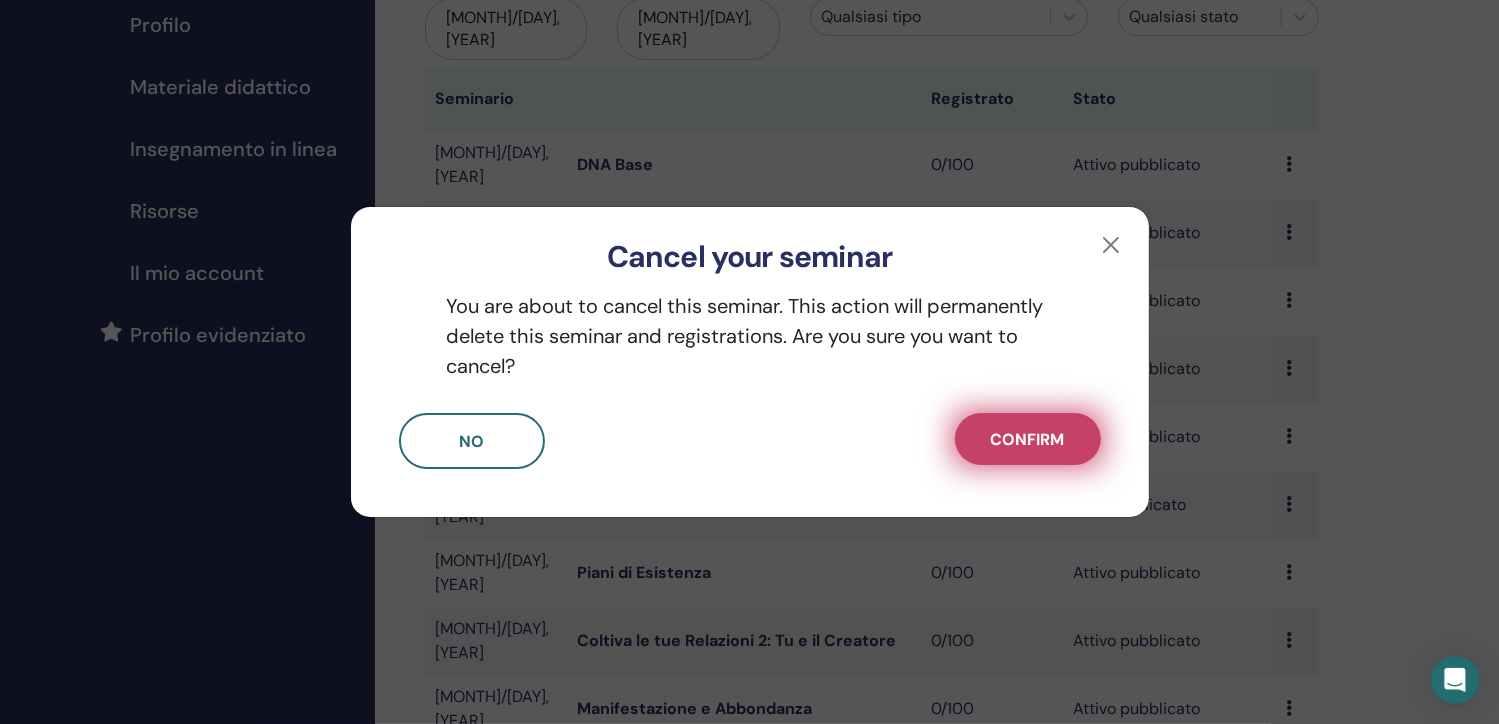 click on "Confirm" at bounding box center [1028, 439] 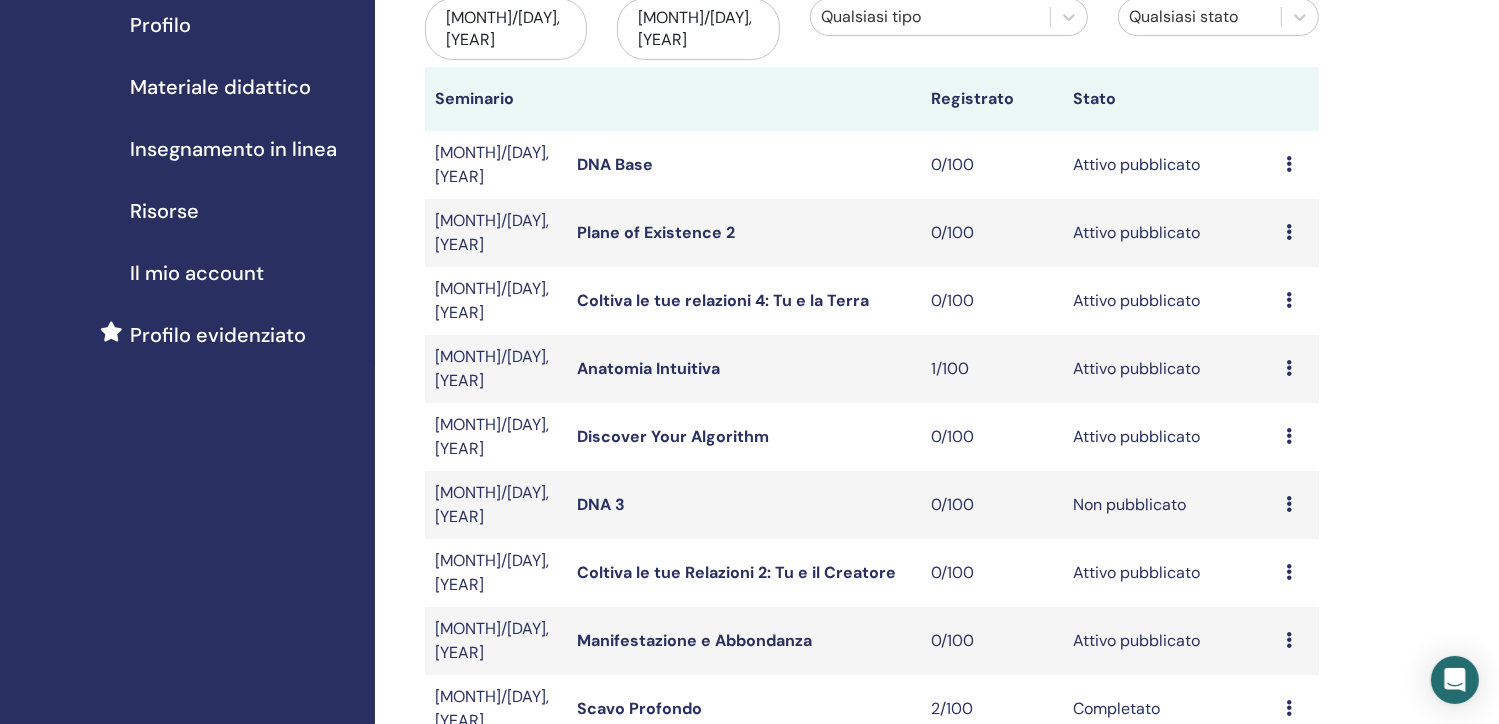 click on "Coltiva le tue Relazioni 2: Tu e il Creatore" at bounding box center [736, 572] 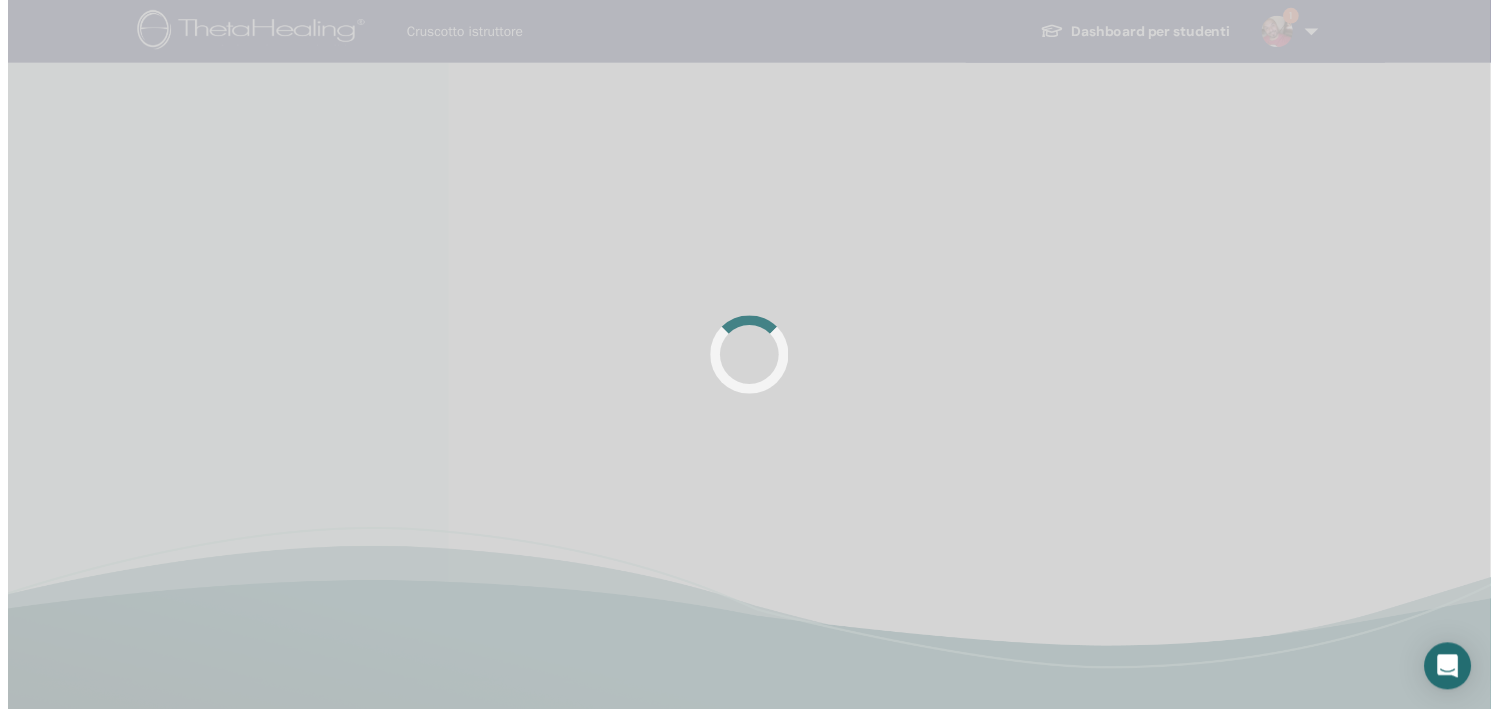 scroll, scrollTop: 0, scrollLeft: 0, axis: both 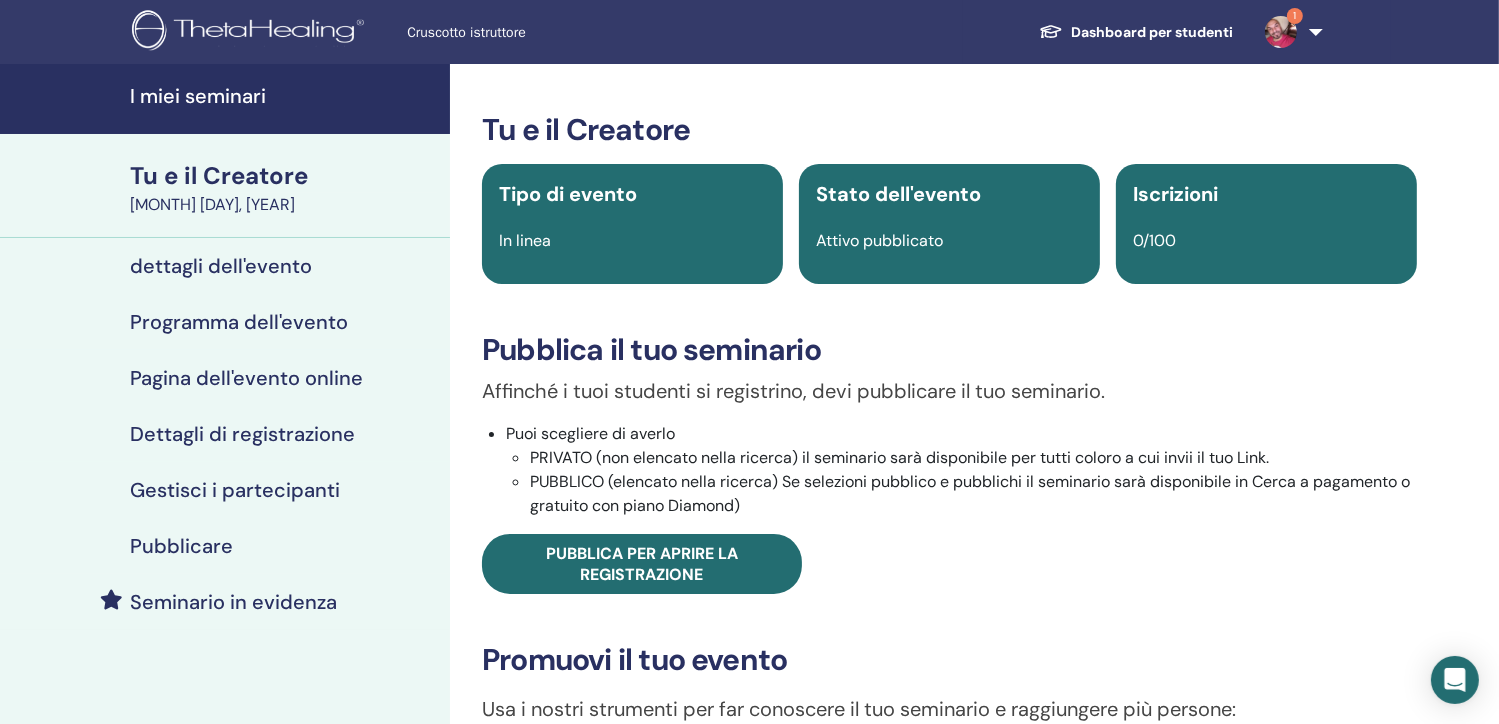 click on "Dettagli di registrazione" at bounding box center [242, 434] 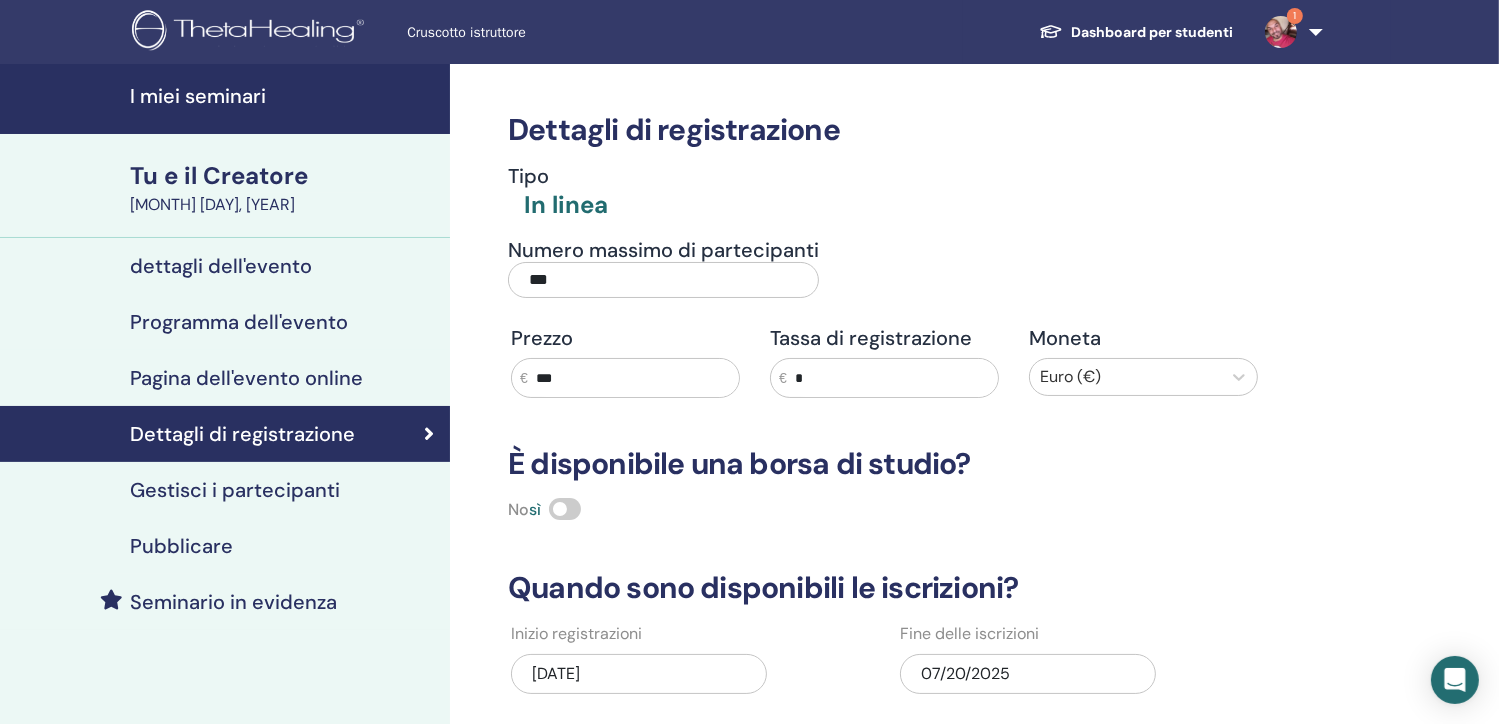 click on "Pagina dell'evento online" at bounding box center (246, 378) 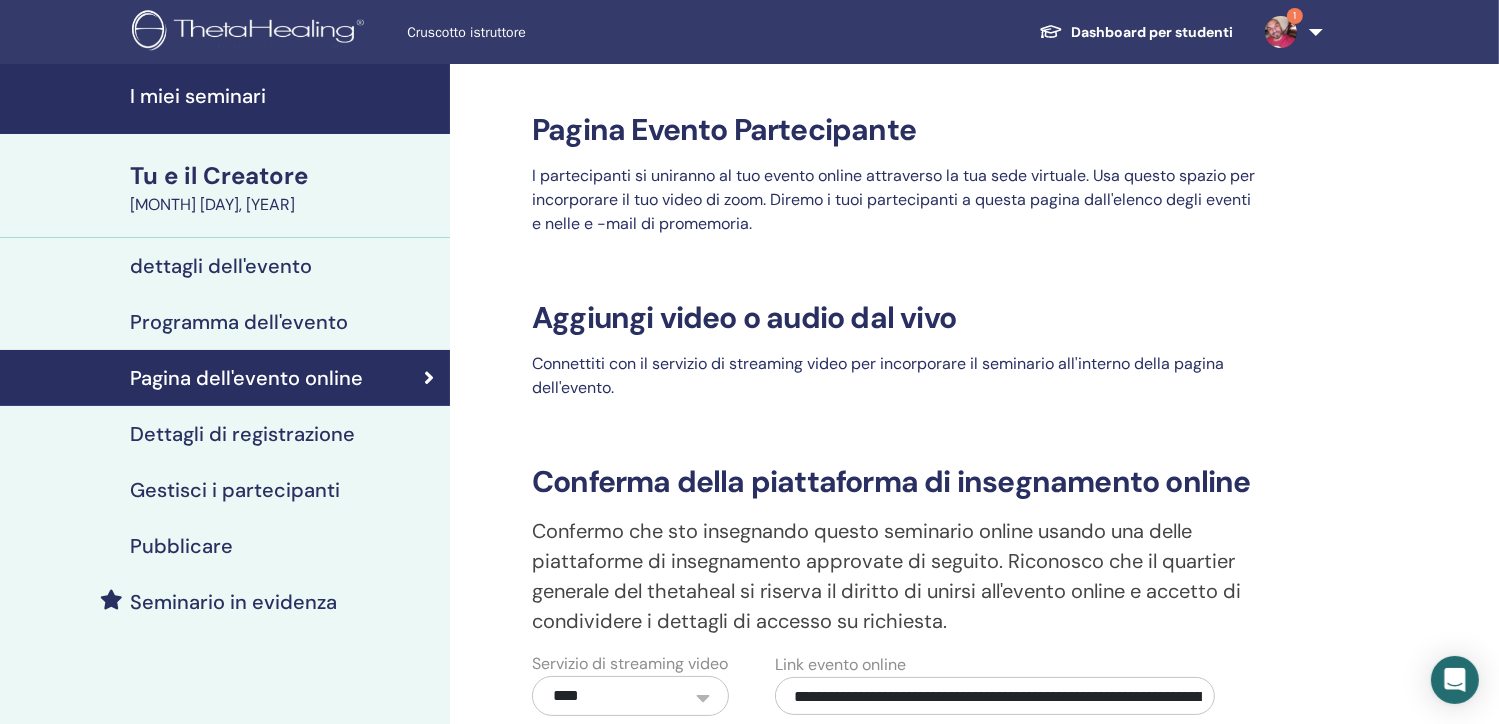 click on "Programma dell'evento" at bounding box center (239, 322) 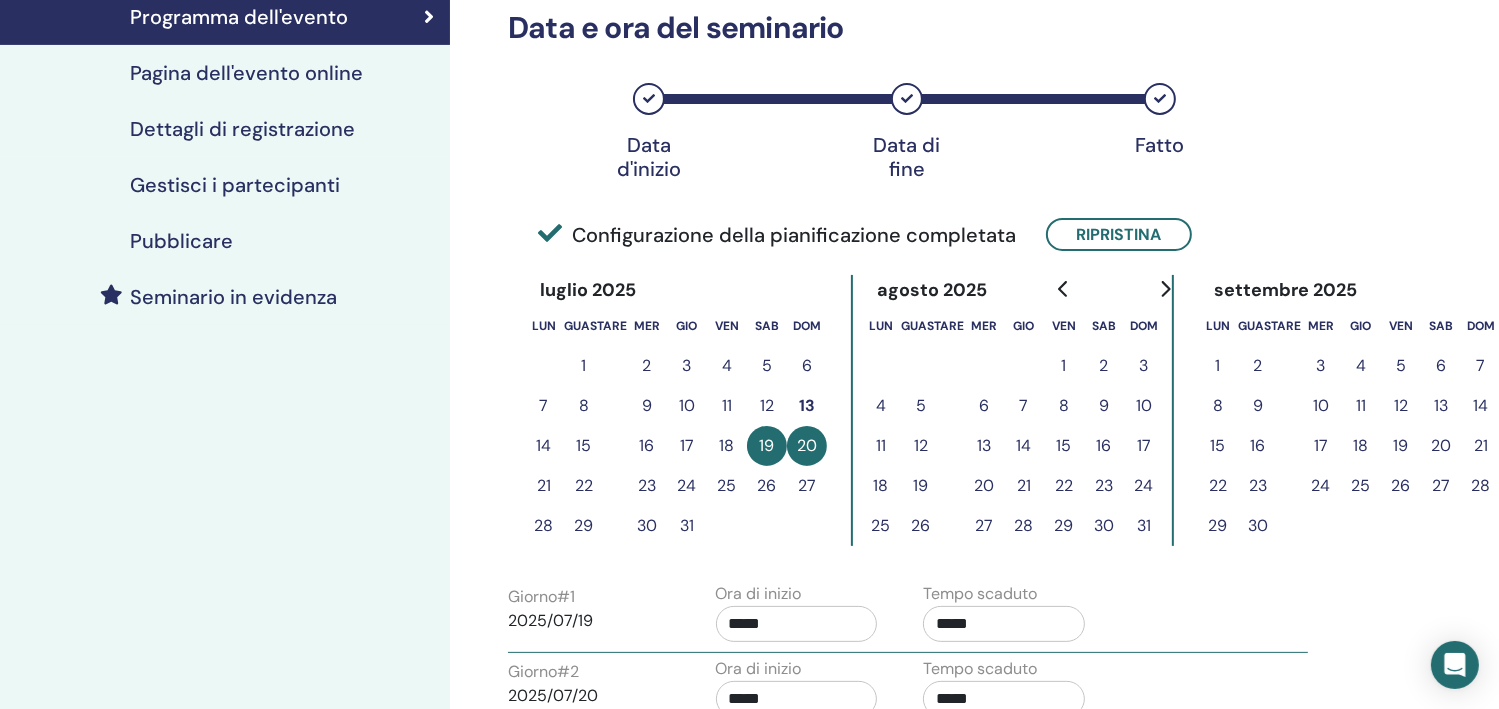 scroll, scrollTop: 312, scrollLeft: 0, axis: vertical 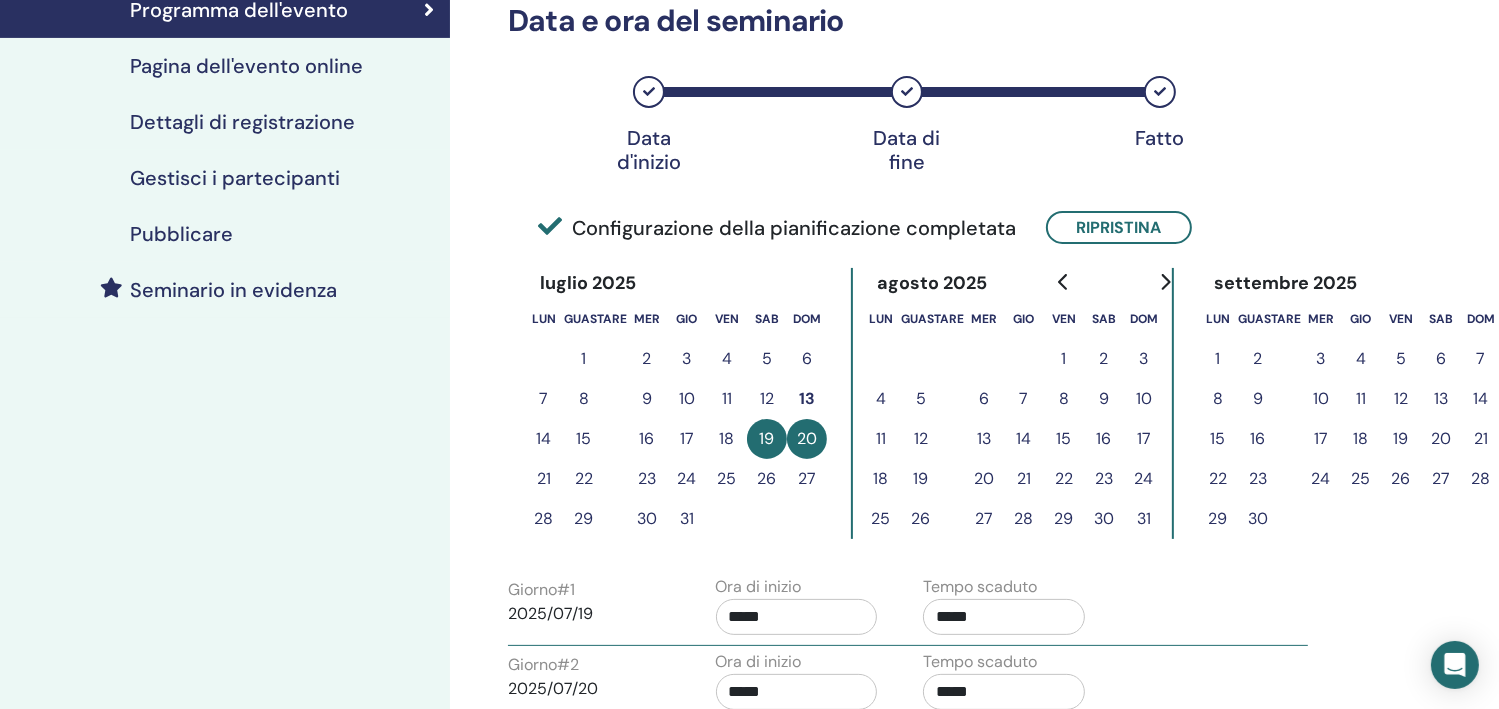 click on "26" at bounding box center (767, 479) 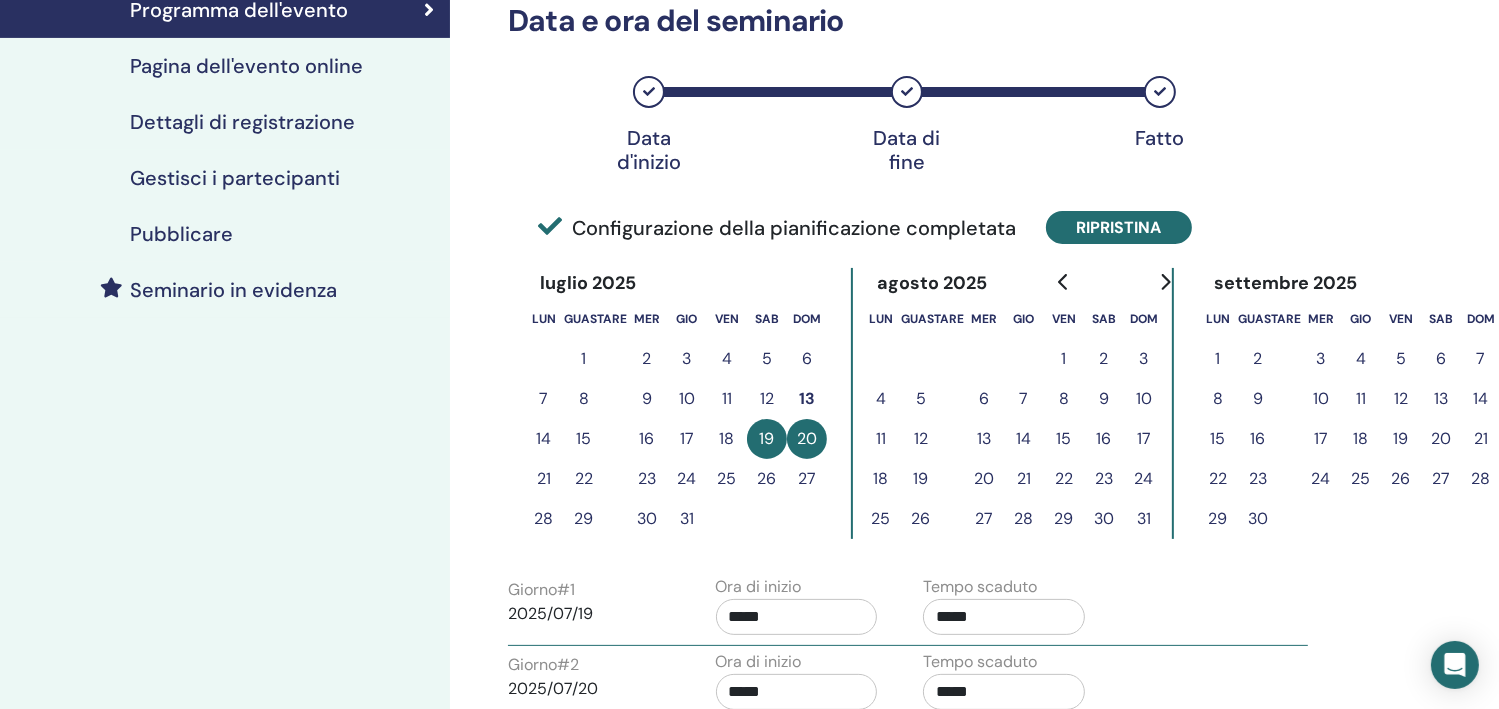 click on "Ripristina" at bounding box center (1119, 227) 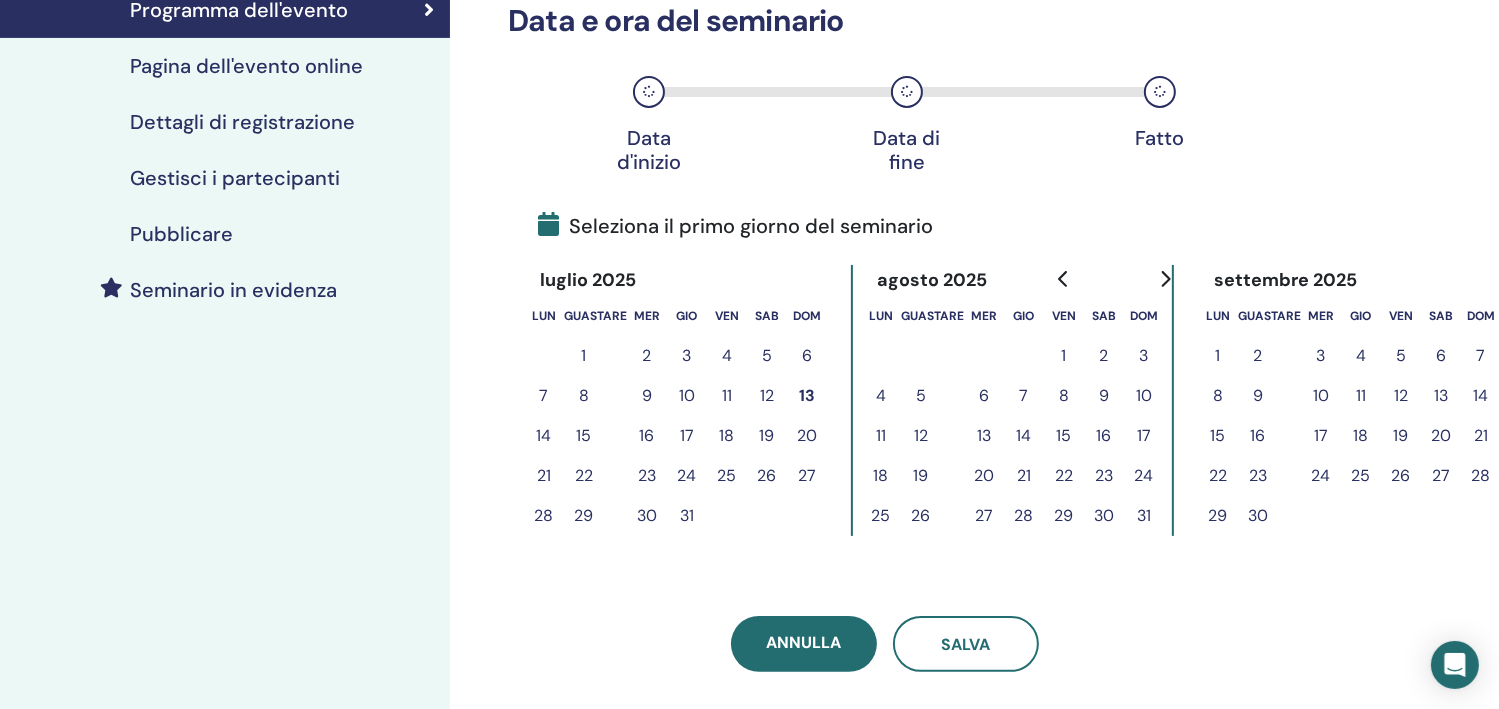 click on "26" at bounding box center (767, 476) 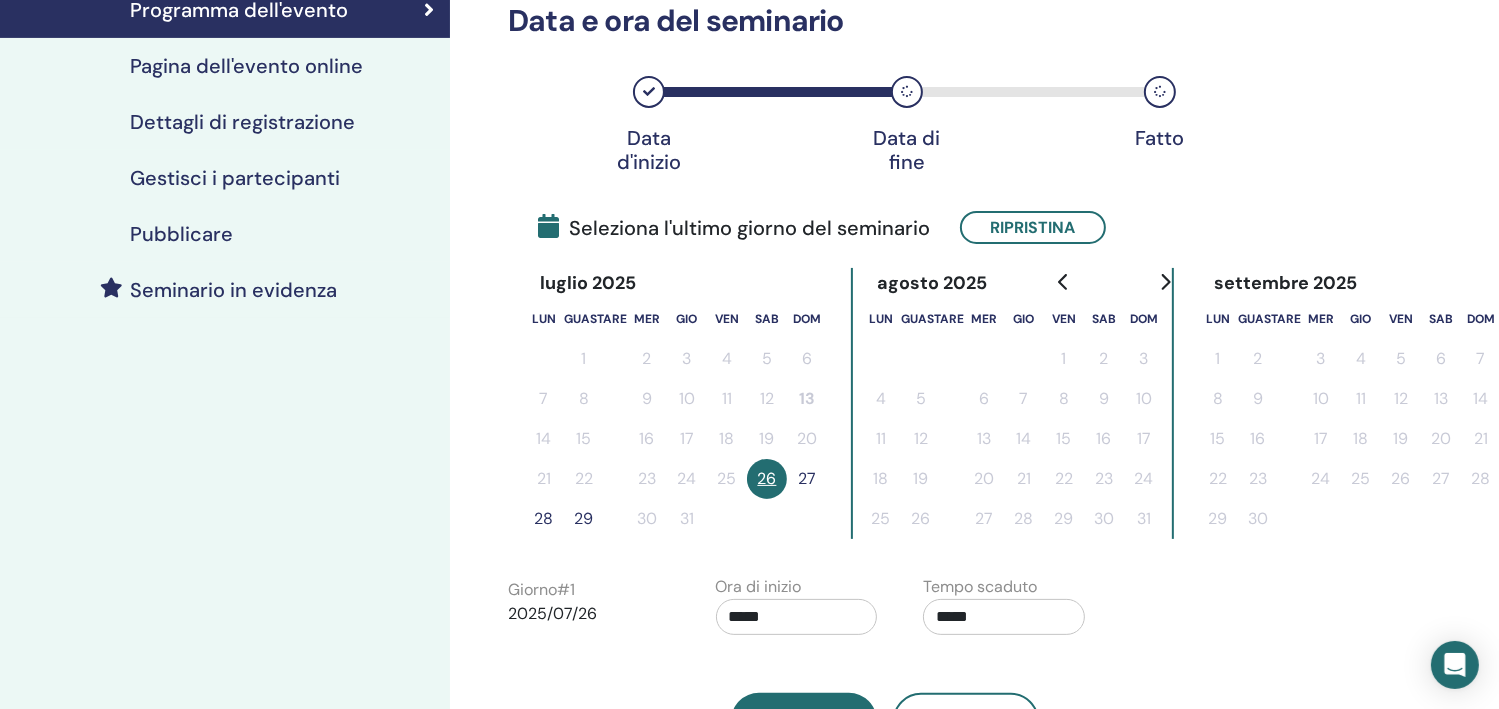 click on "27" at bounding box center (807, 479) 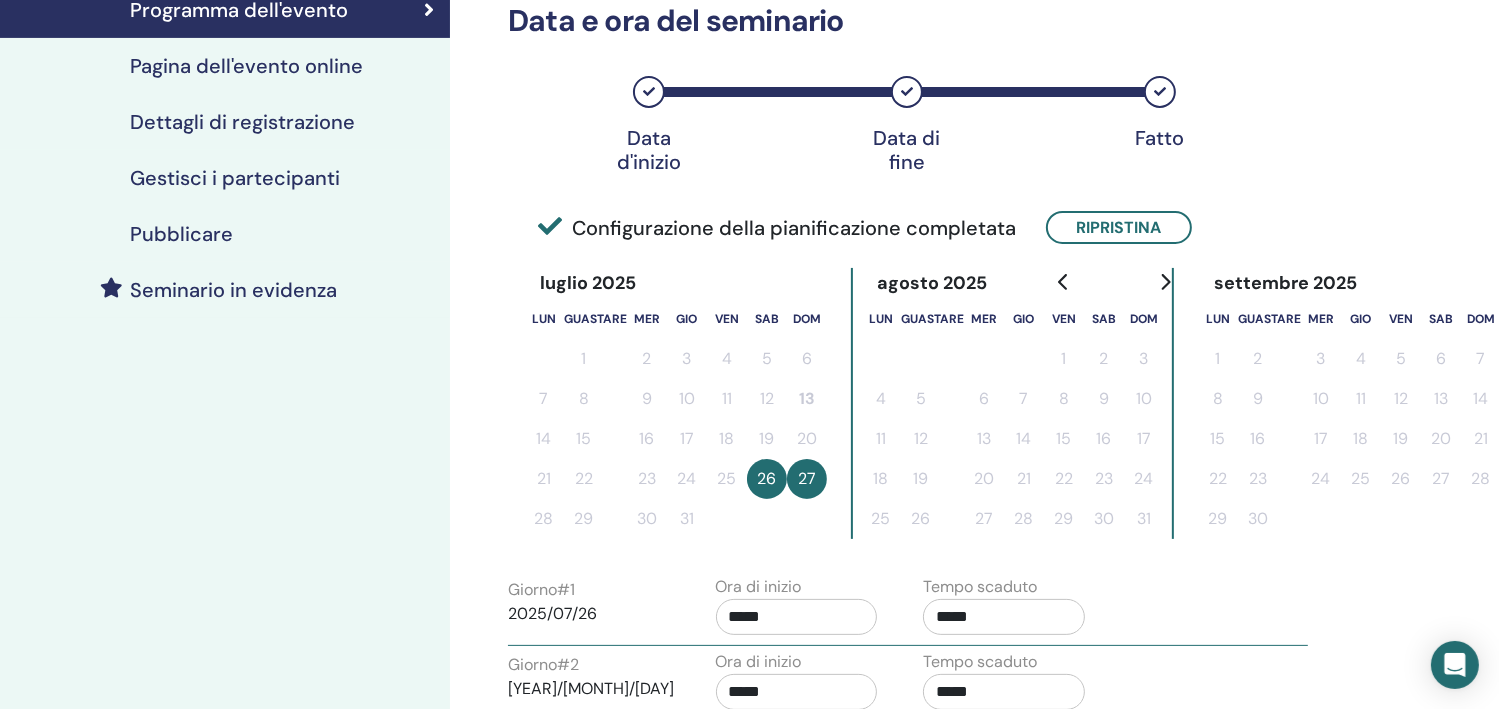 click on "*****" at bounding box center (797, 617) 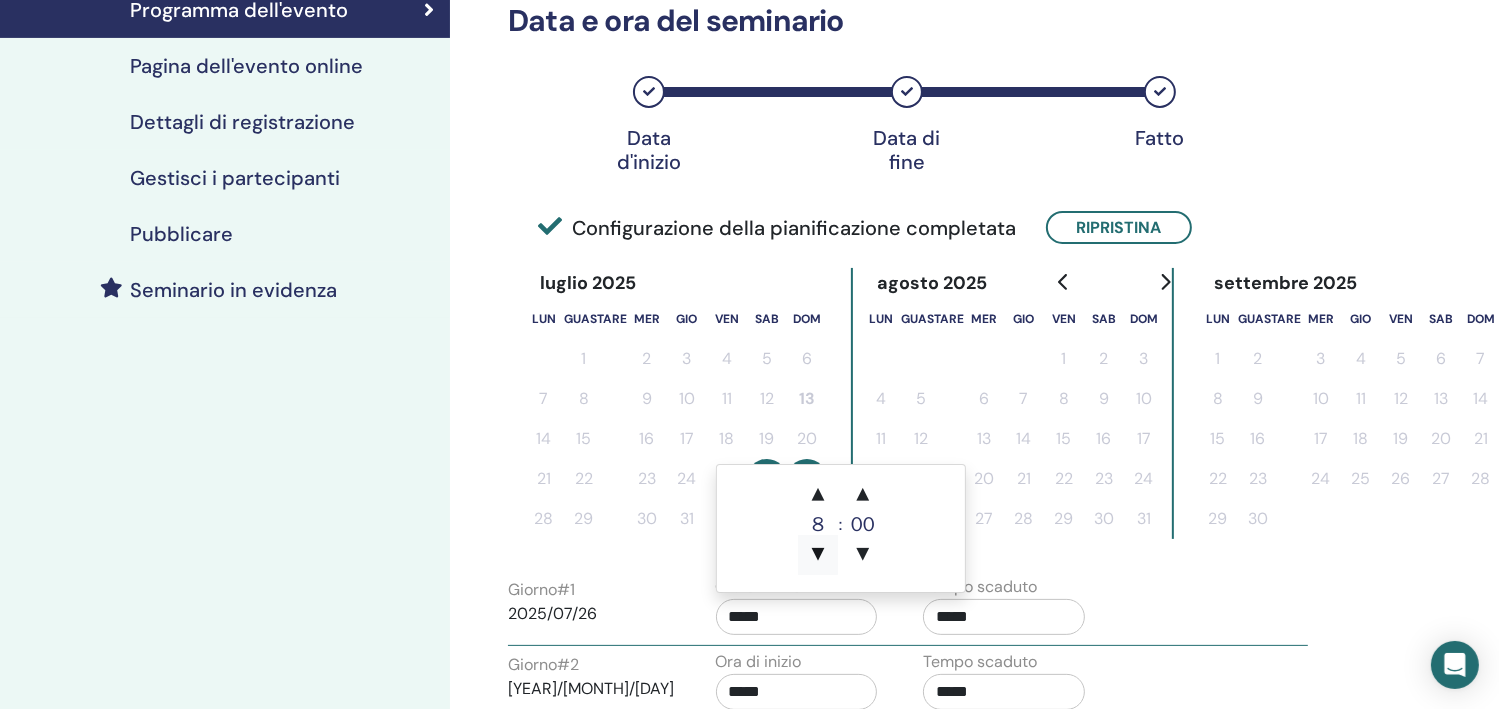 click on "▼" at bounding box center [818, 555] 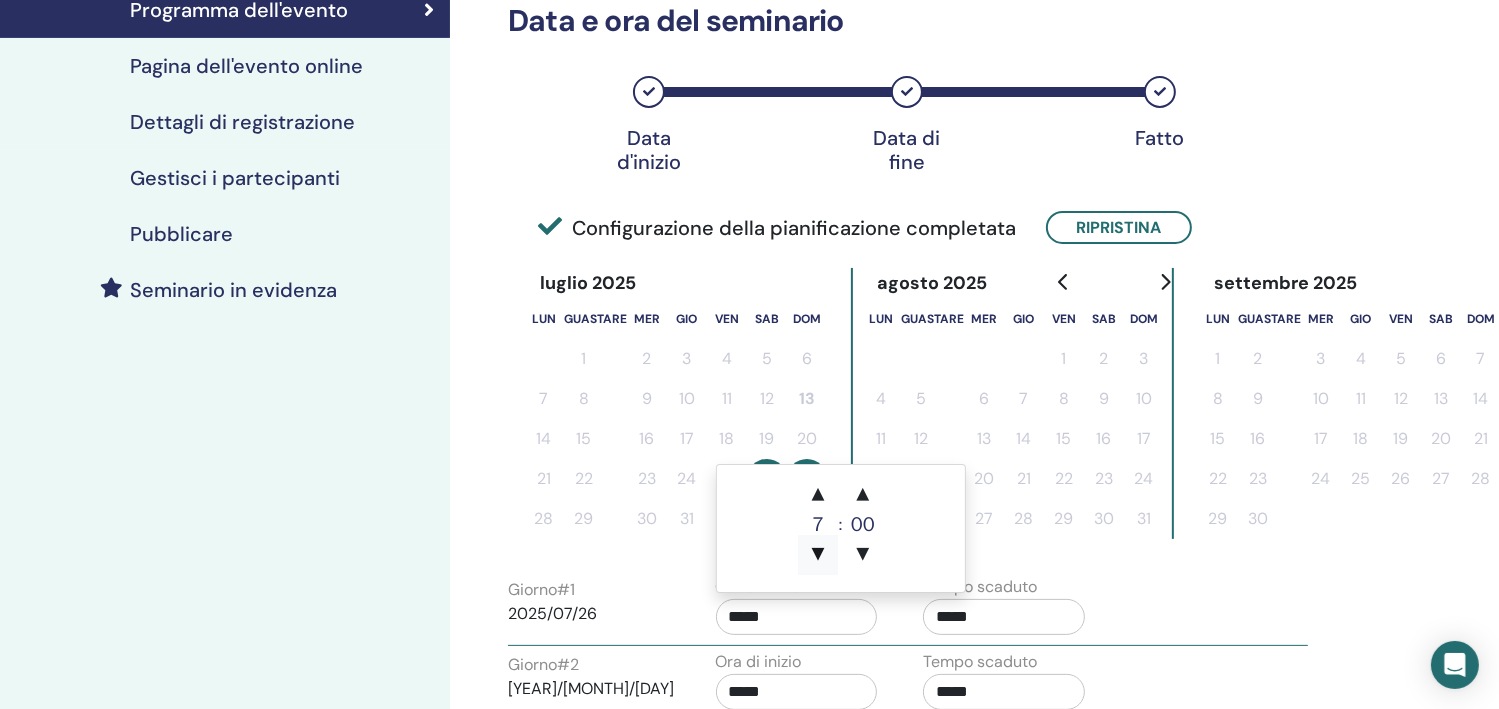 click on "▼" at bounding box center (818, 555) 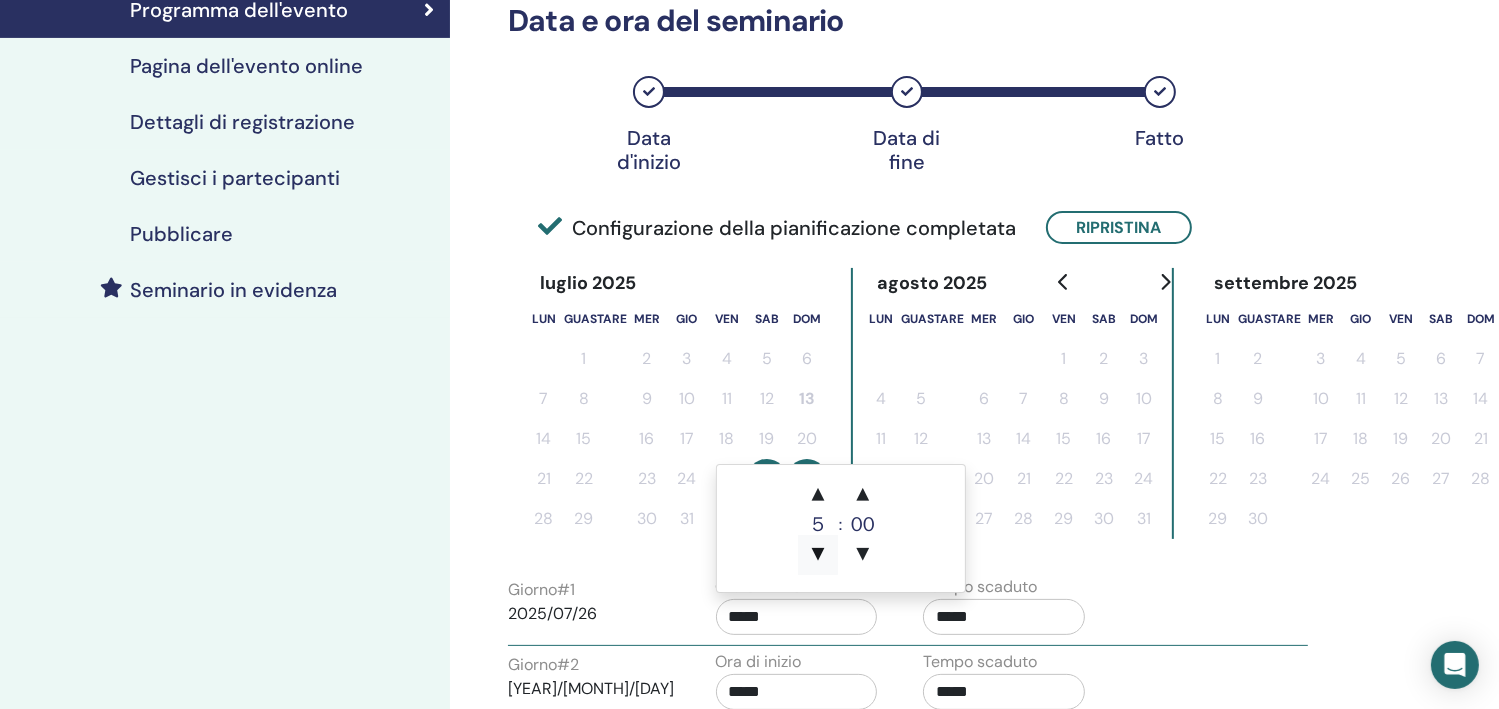 click on "▼" at bounding box center [818, 555] 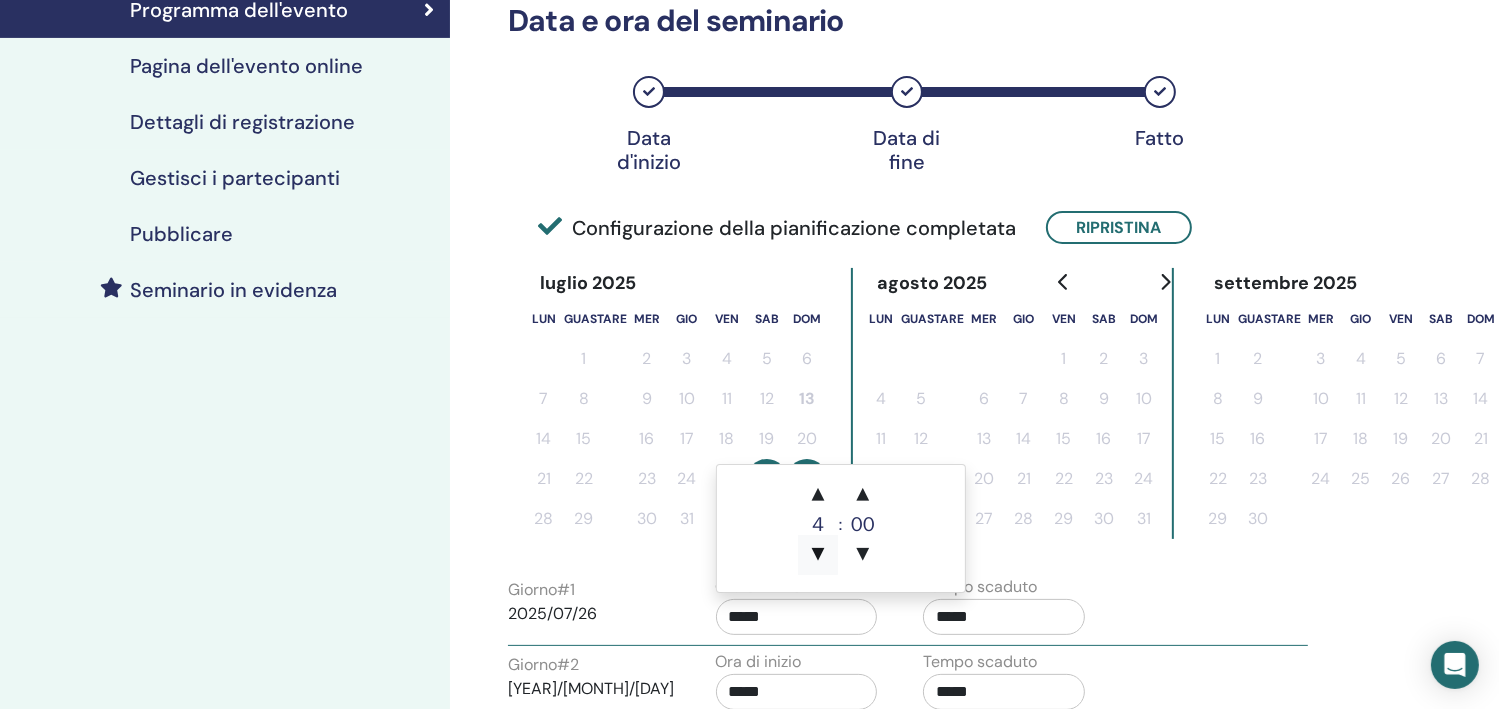 click on "▼" at bounding box center (818, 555) 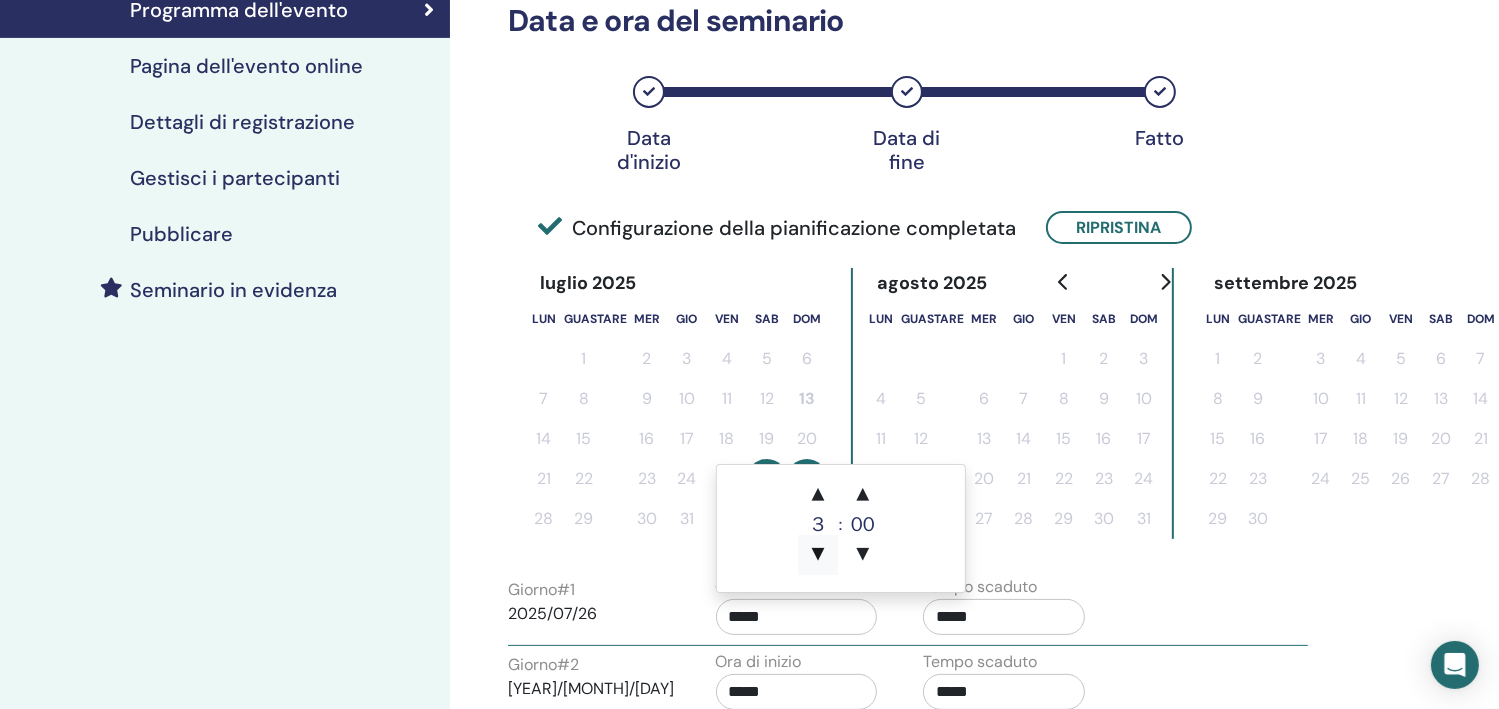 click on "▼" at bounding box center (818, 555) 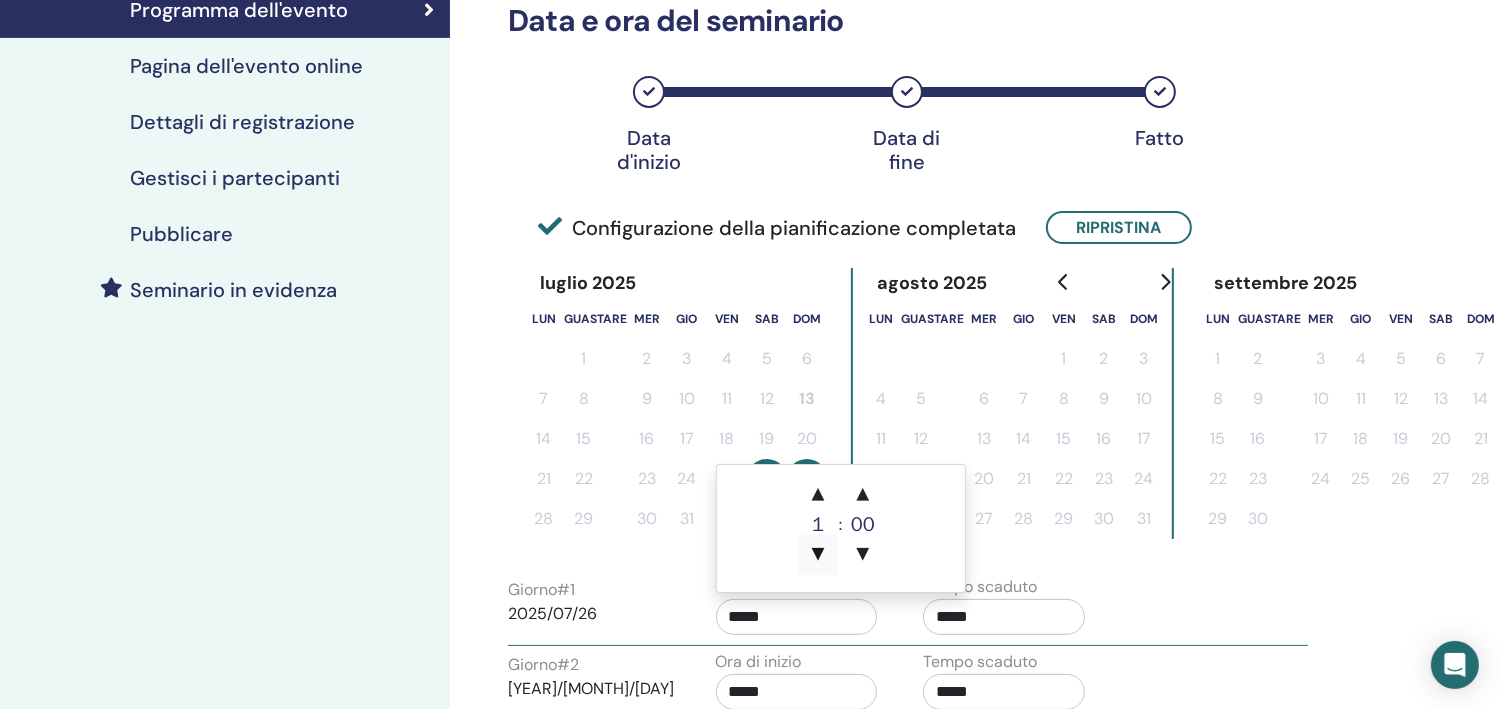 click on "▼" at bounding box center (818, 555) 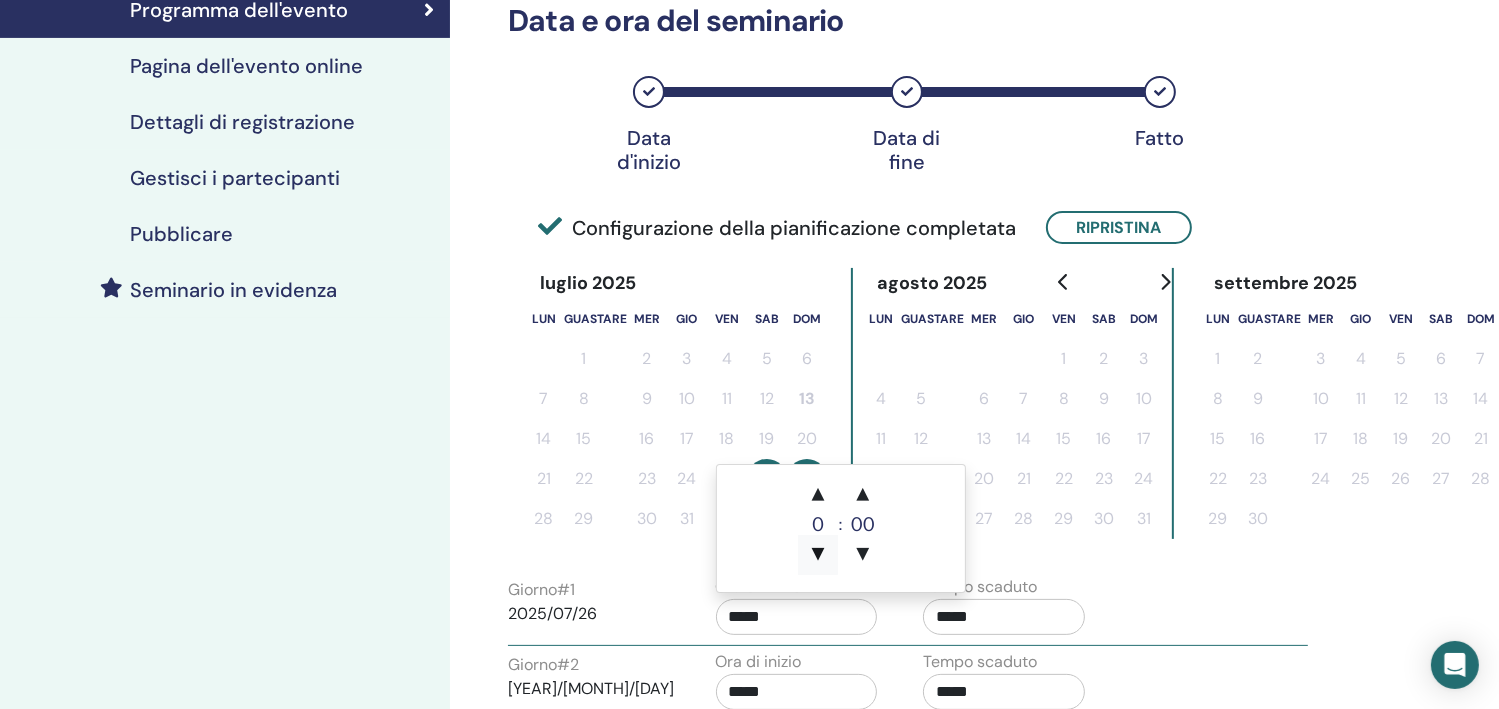 click on "▼" at bounding box center [818, 555] 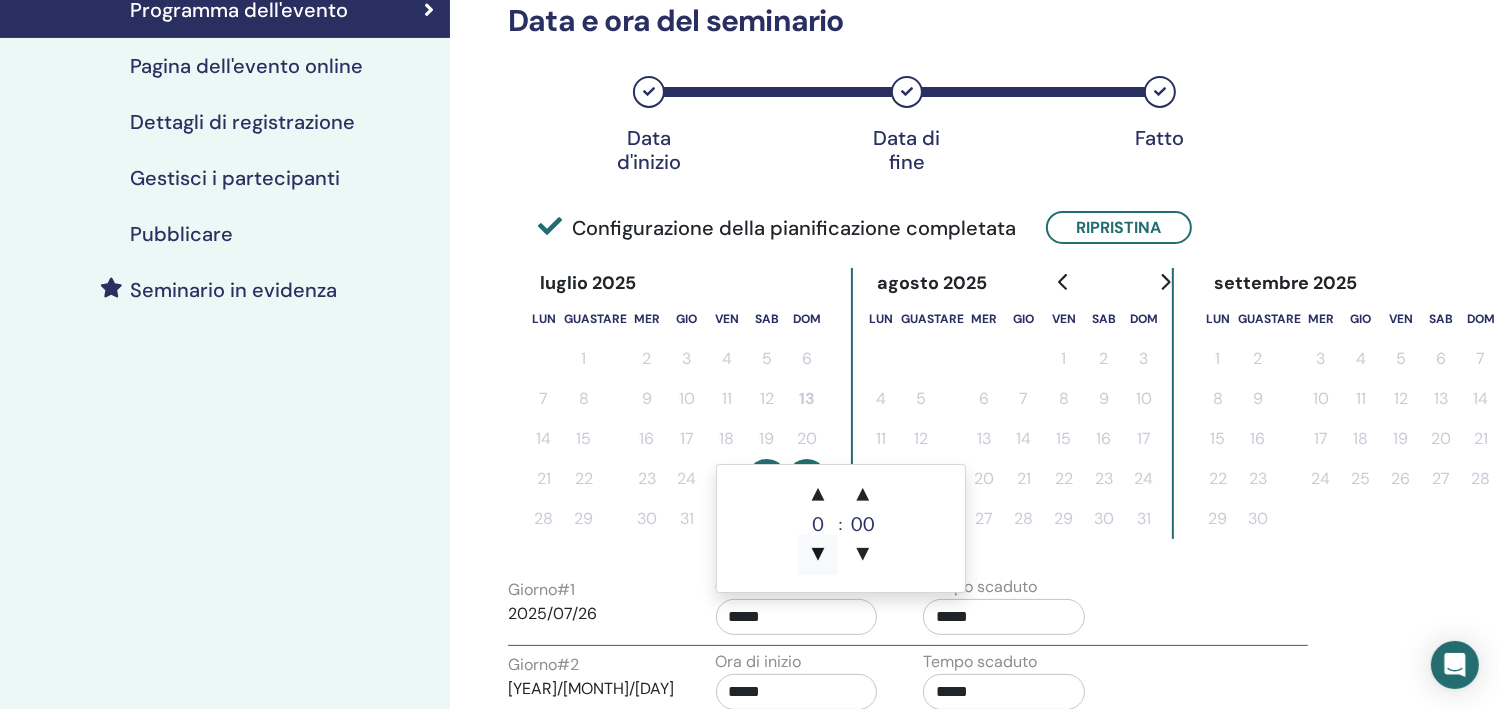 click on "▼" at bounding box center [818, 555] 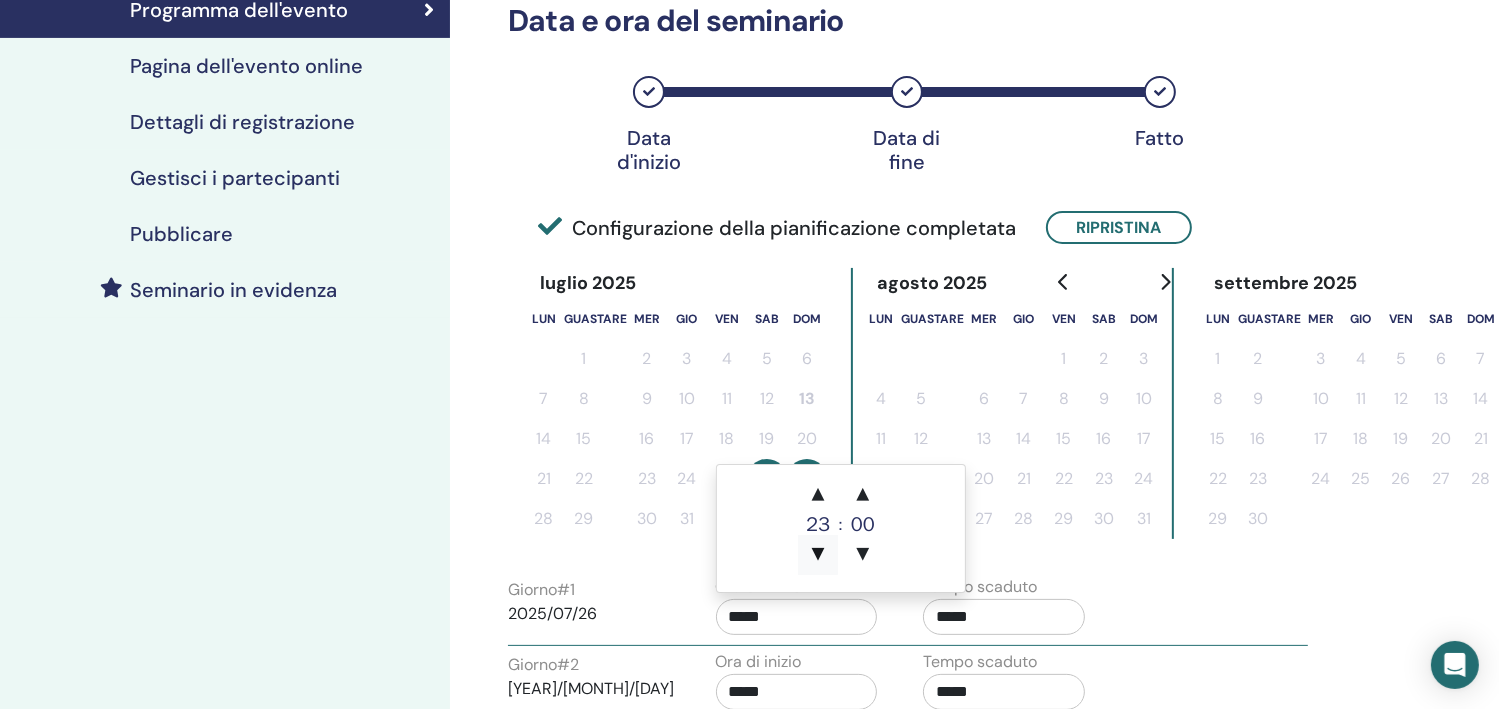 click on "▼" at bounding box center (818, 555) 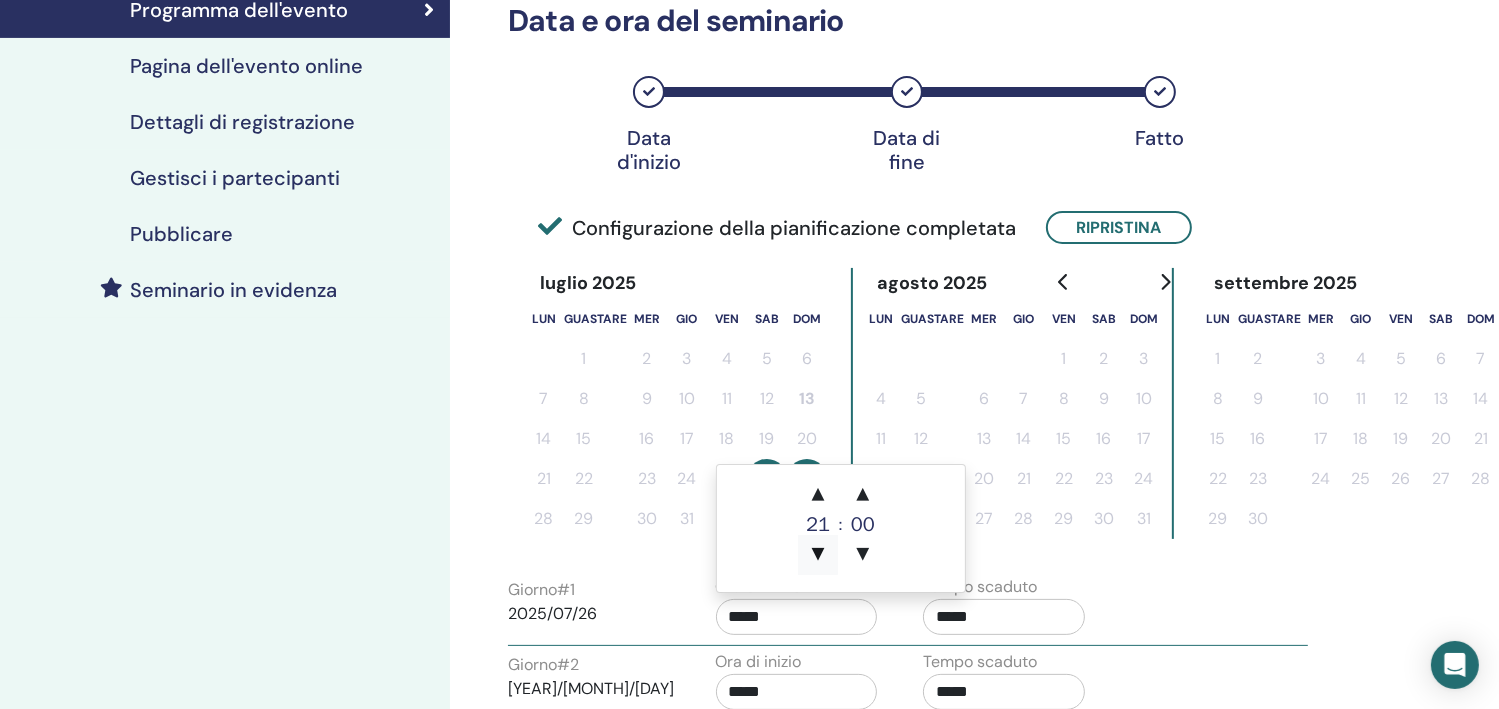click on "▼" at bounding box center (818, 555) 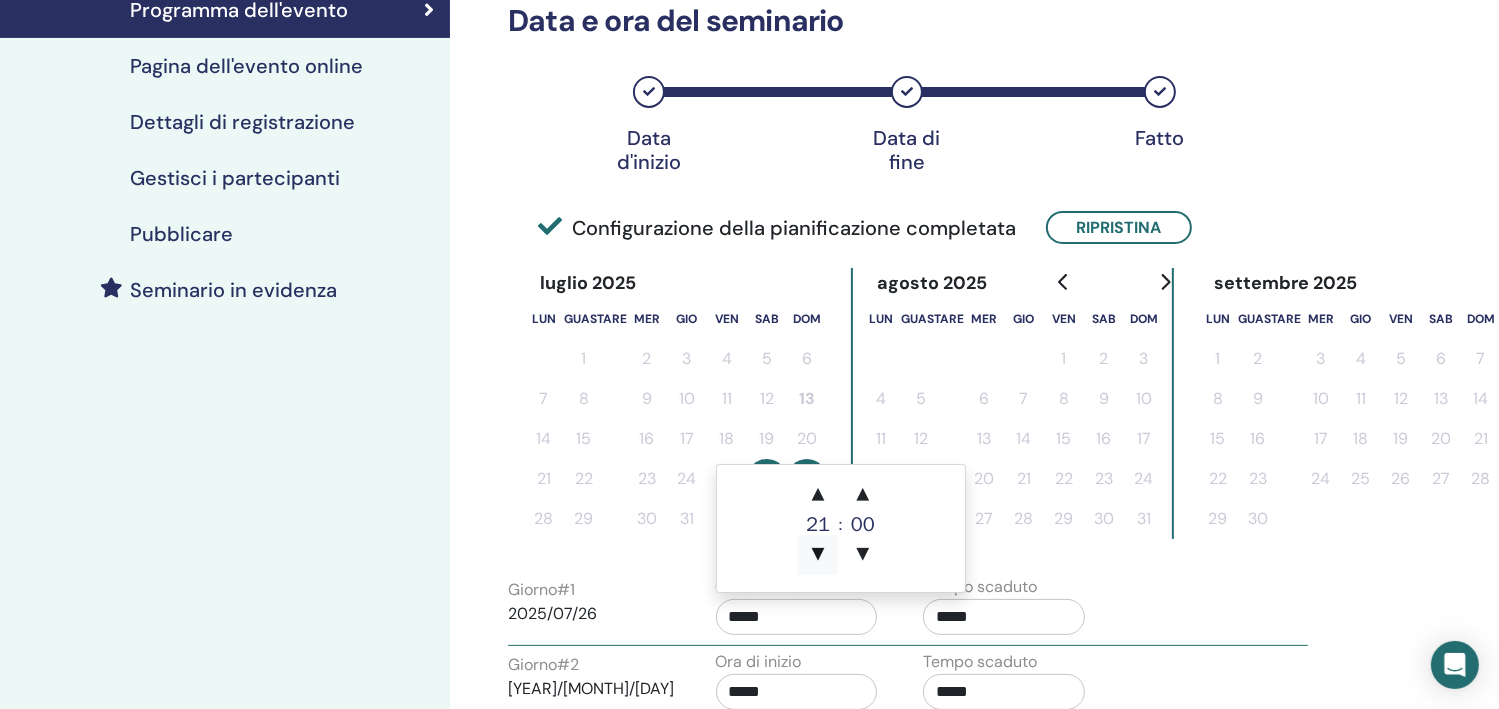 click on "▼" at bounding box center (818, 555) 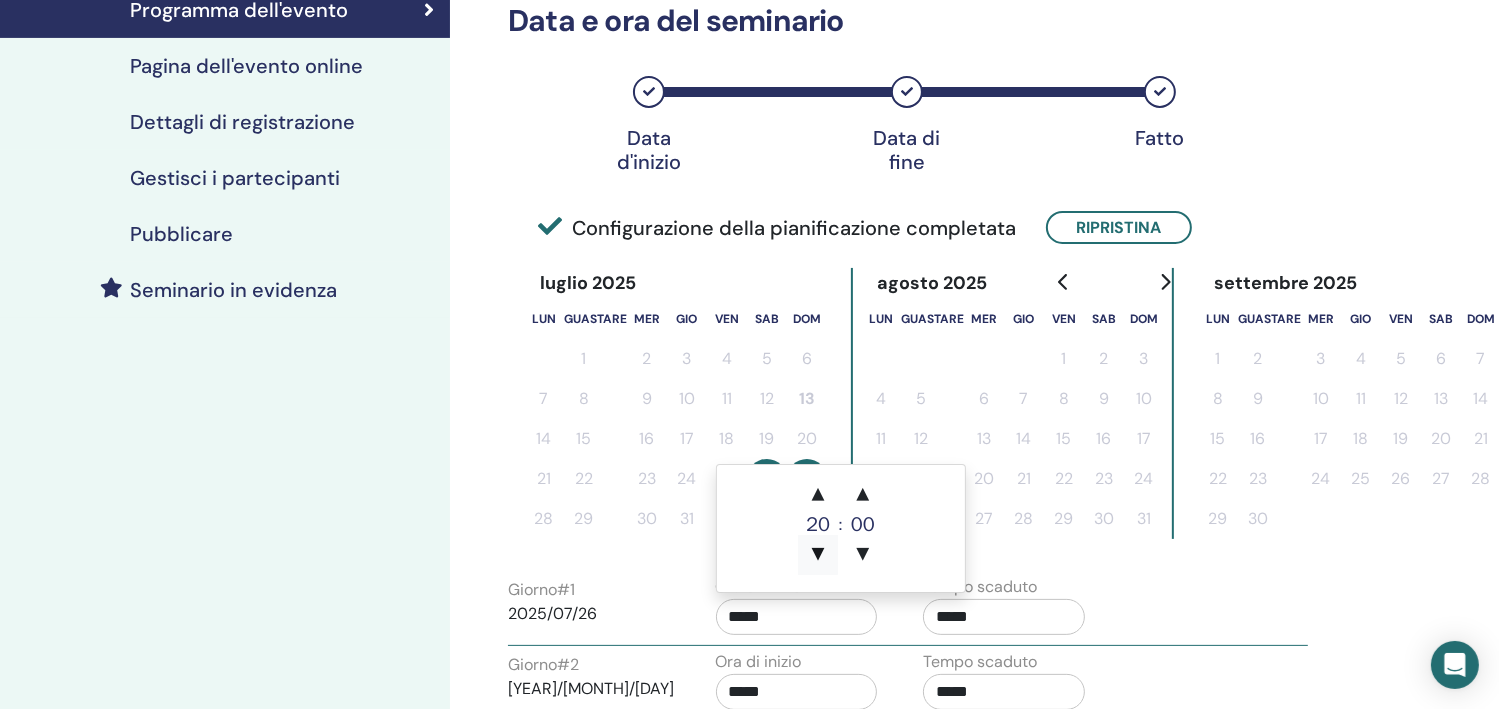 click on "▼" at bounding box center [818, 555] 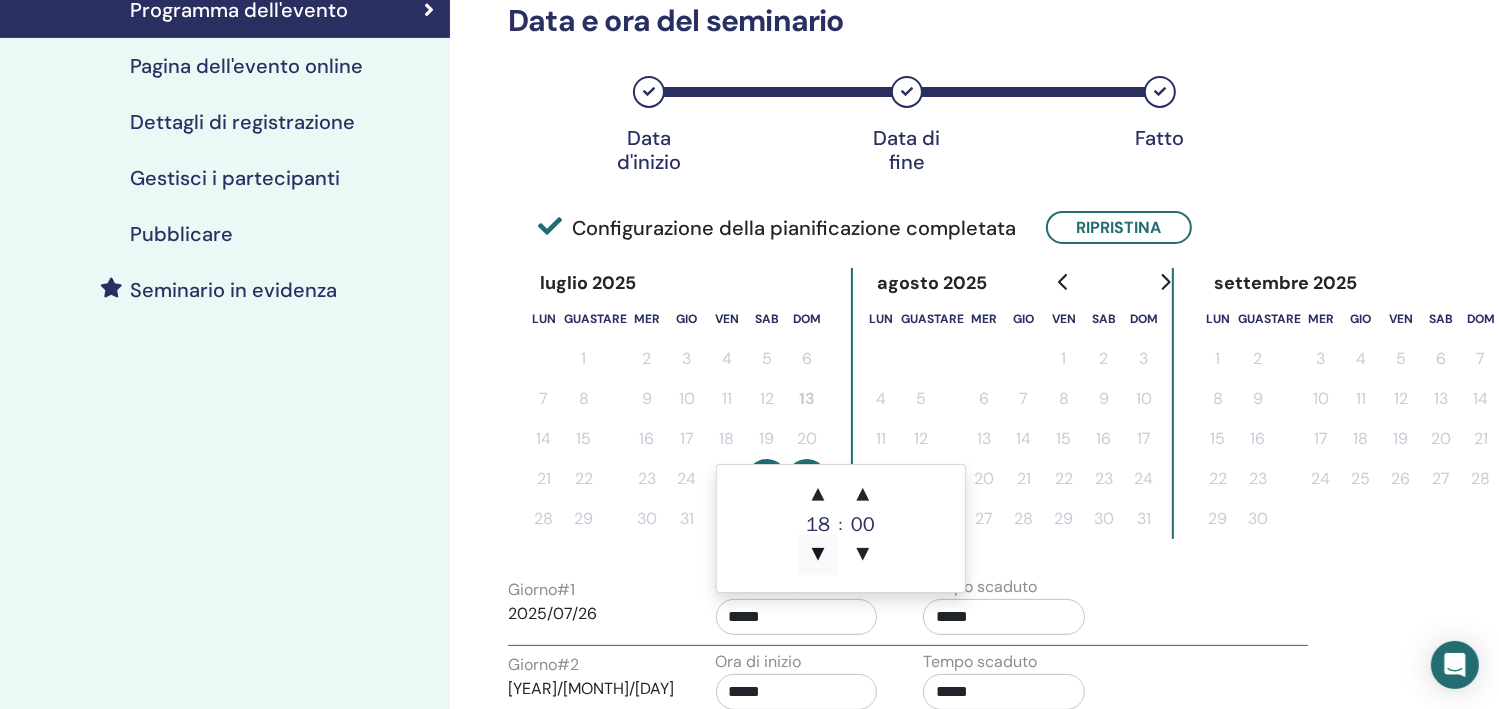click on "▼" at bounding box center [818, 555] 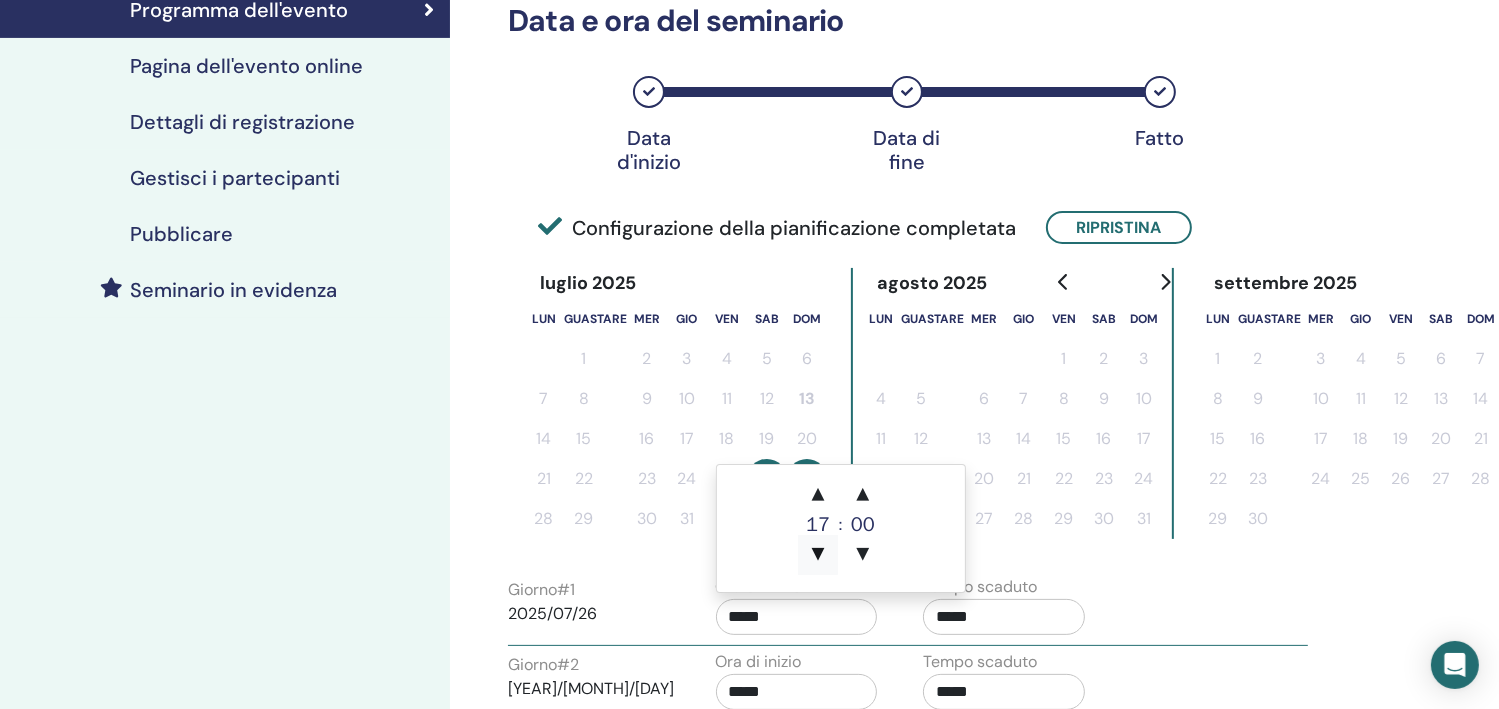 click on "▼" at bounding box center (818, 555) 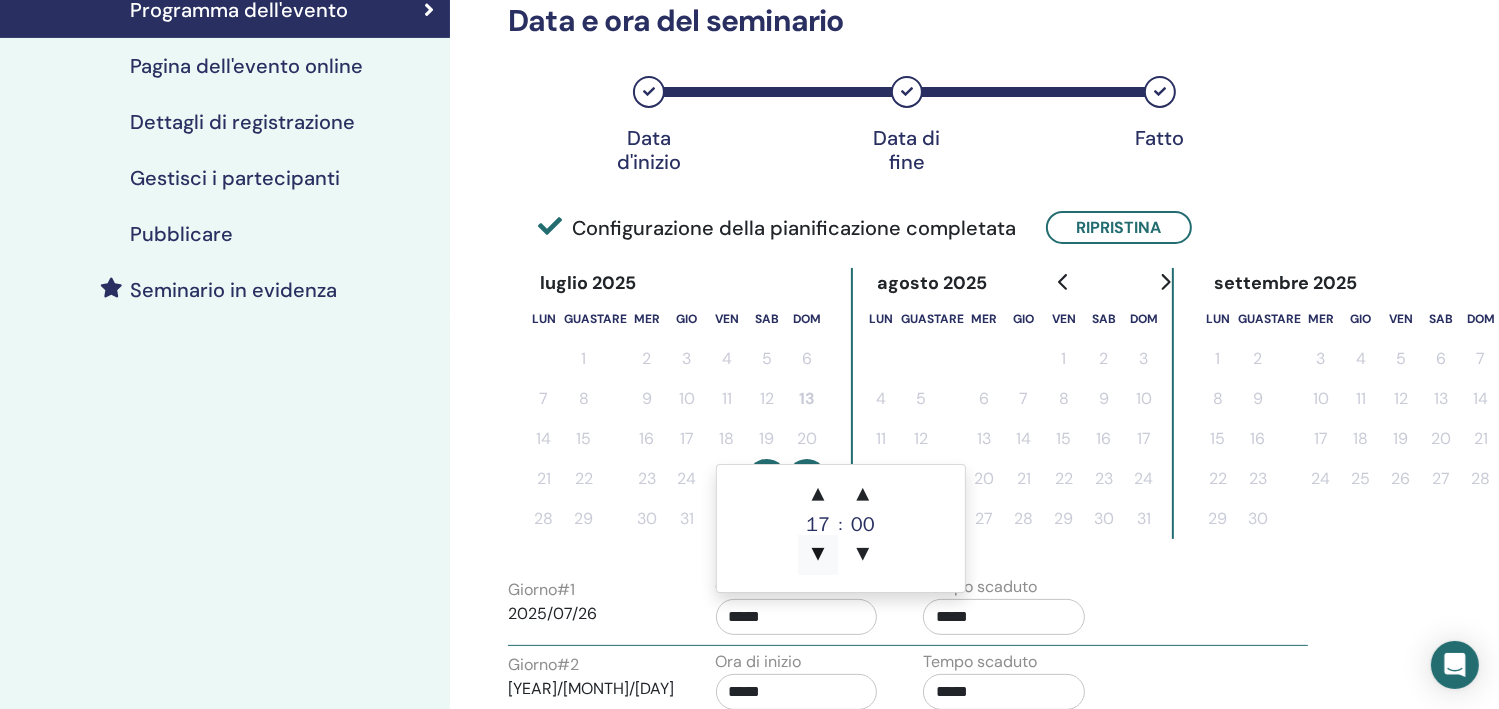 click on "▼" at bounding box center [818, 555] 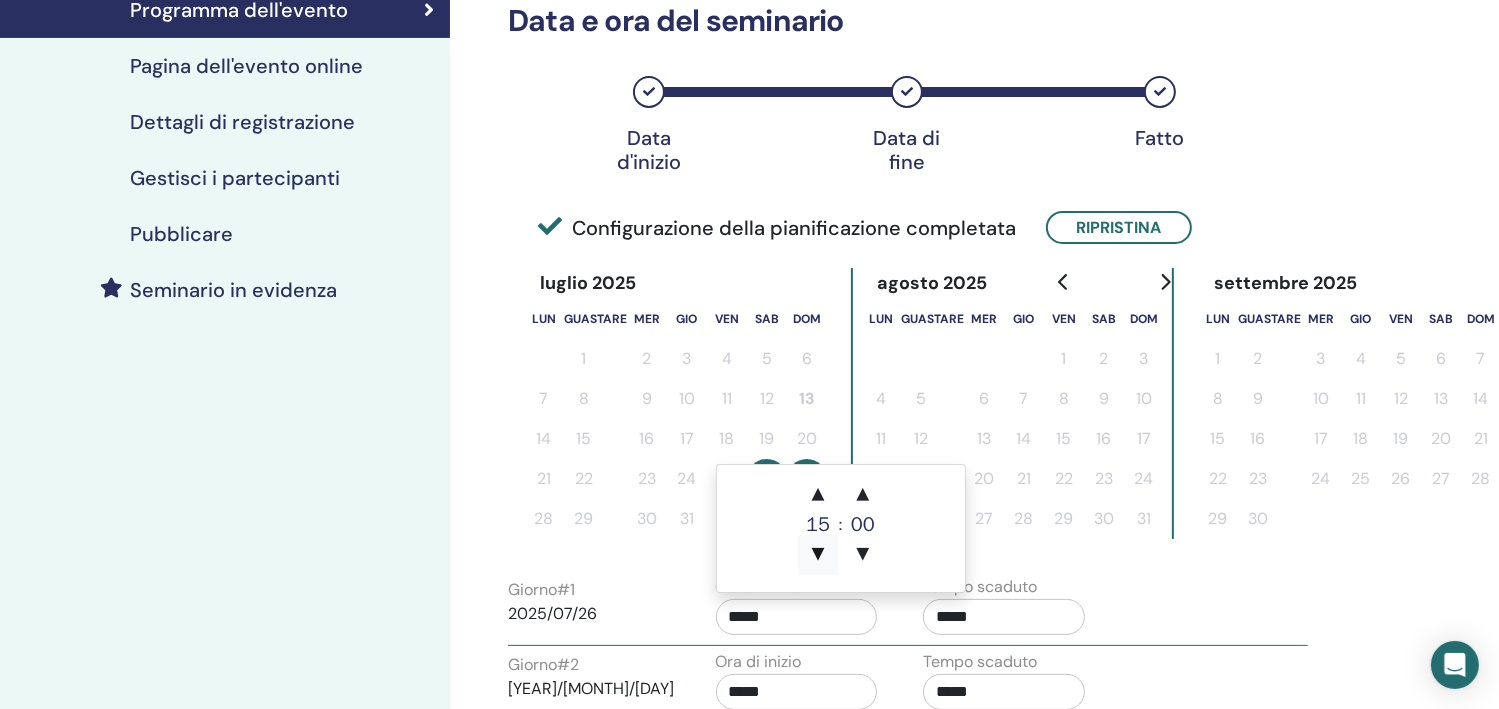 click on "▼" at bounding box center [818, 555] 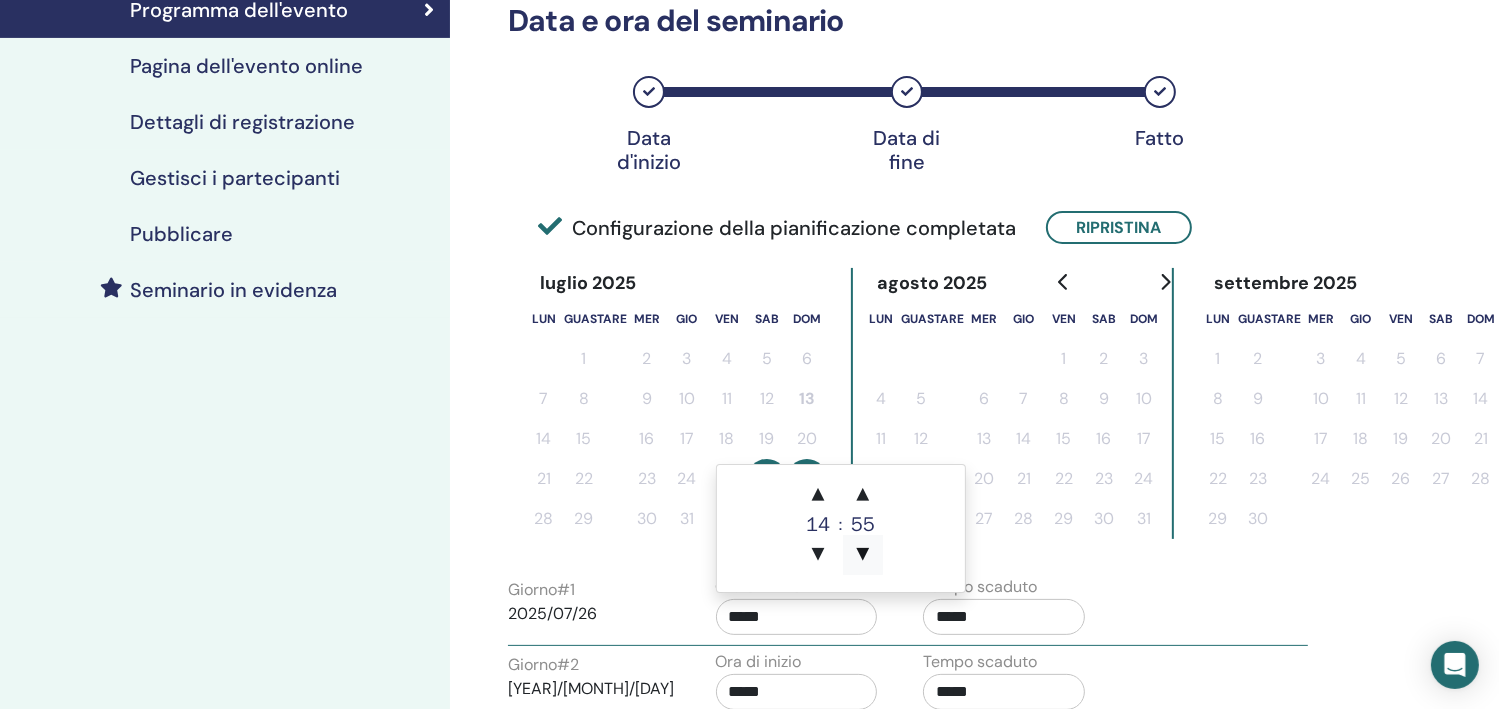 click on "▼" at bounding box center (863, 555) 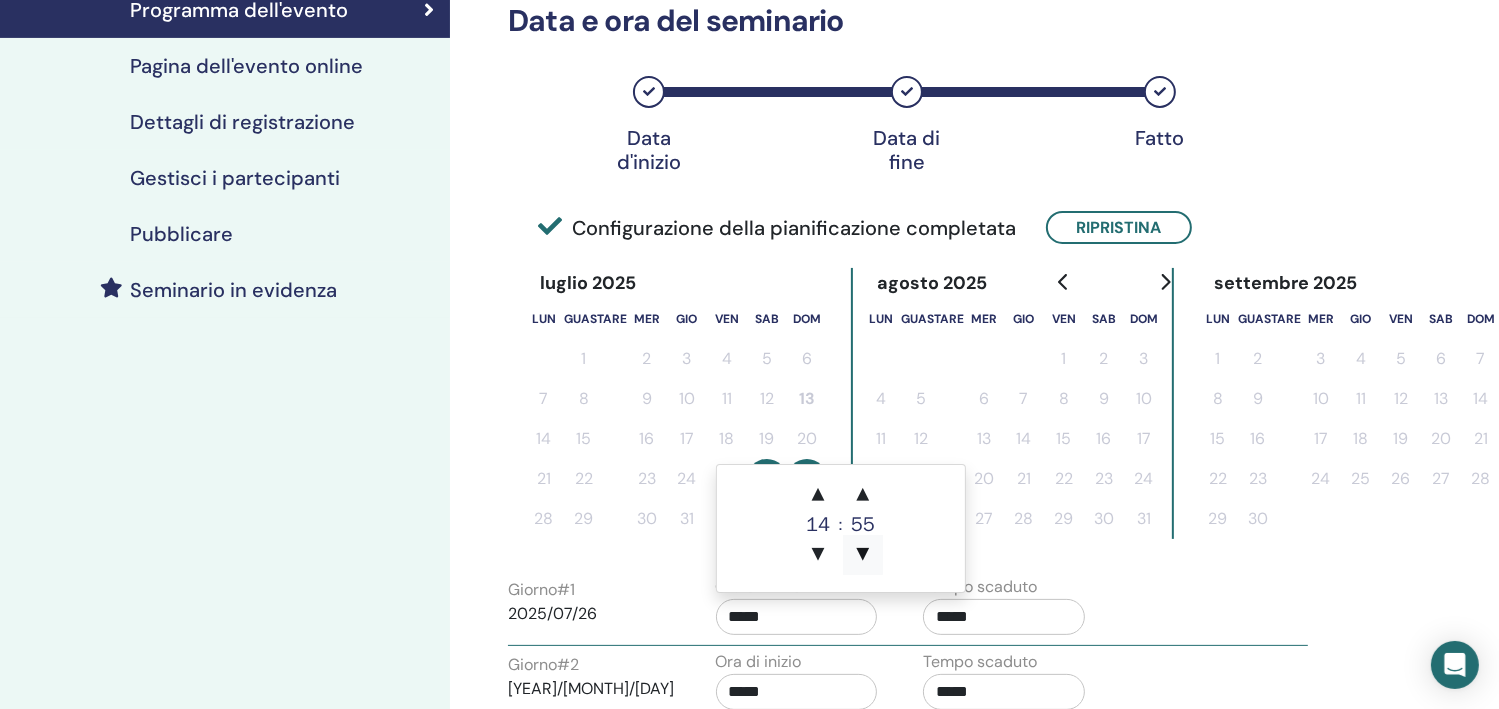 type on "*****" 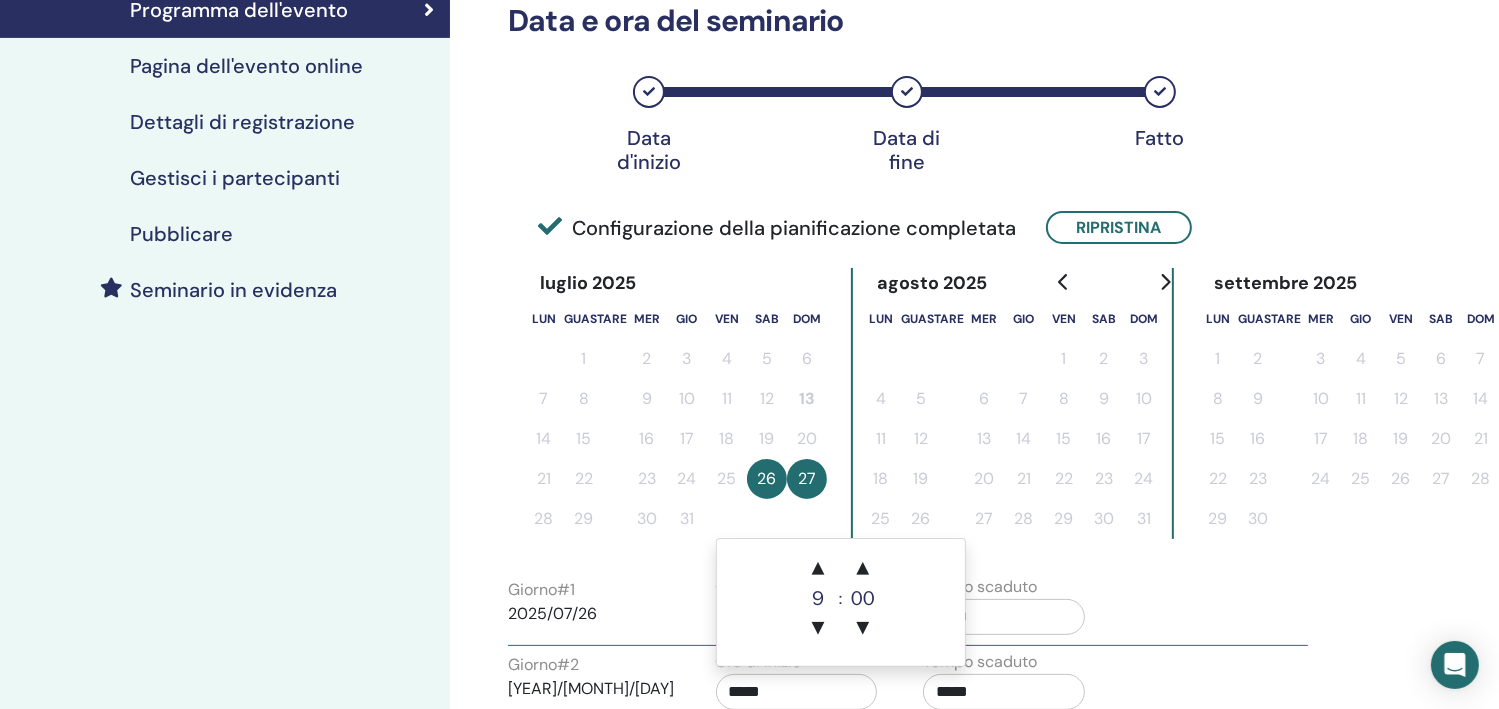 click on "*****" at bounding box center [797, 692] 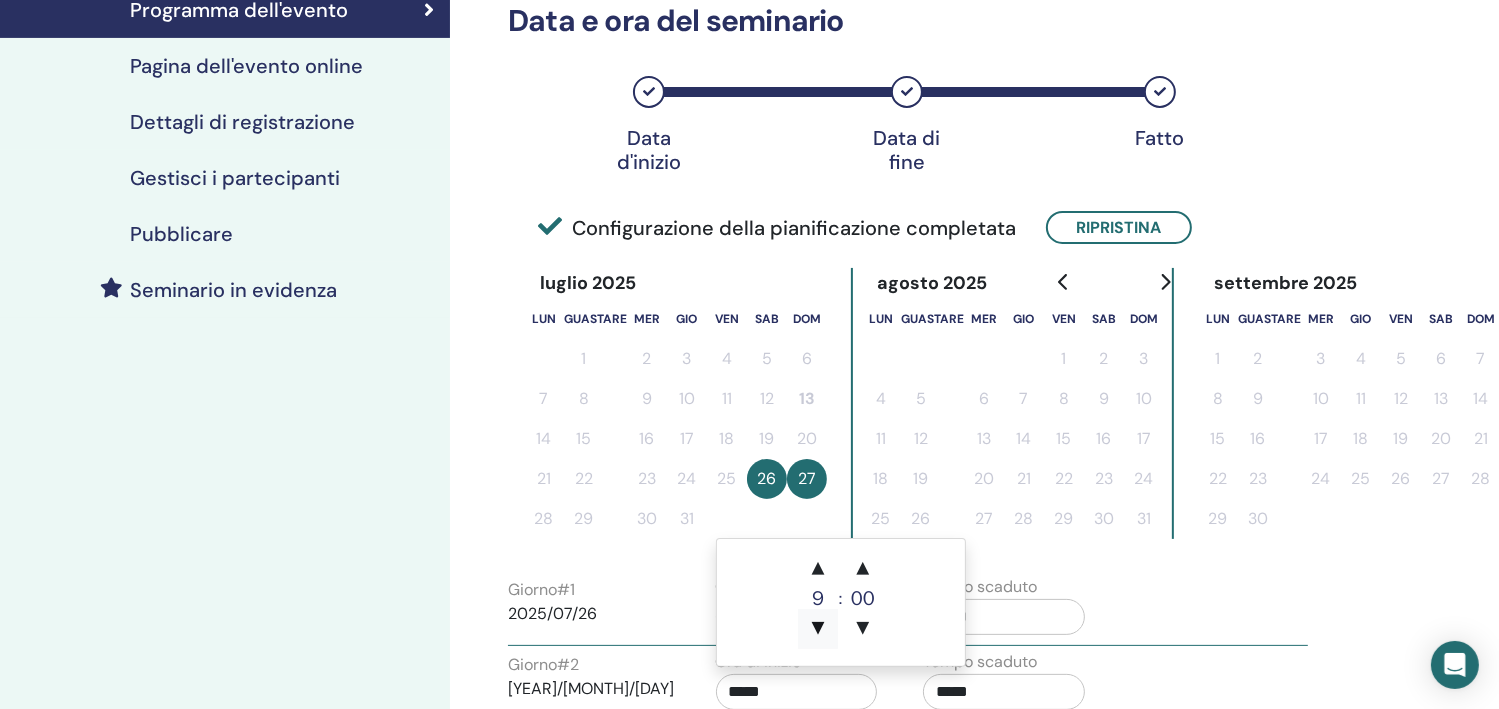 click on "▼" at bounding box center (818, 629) 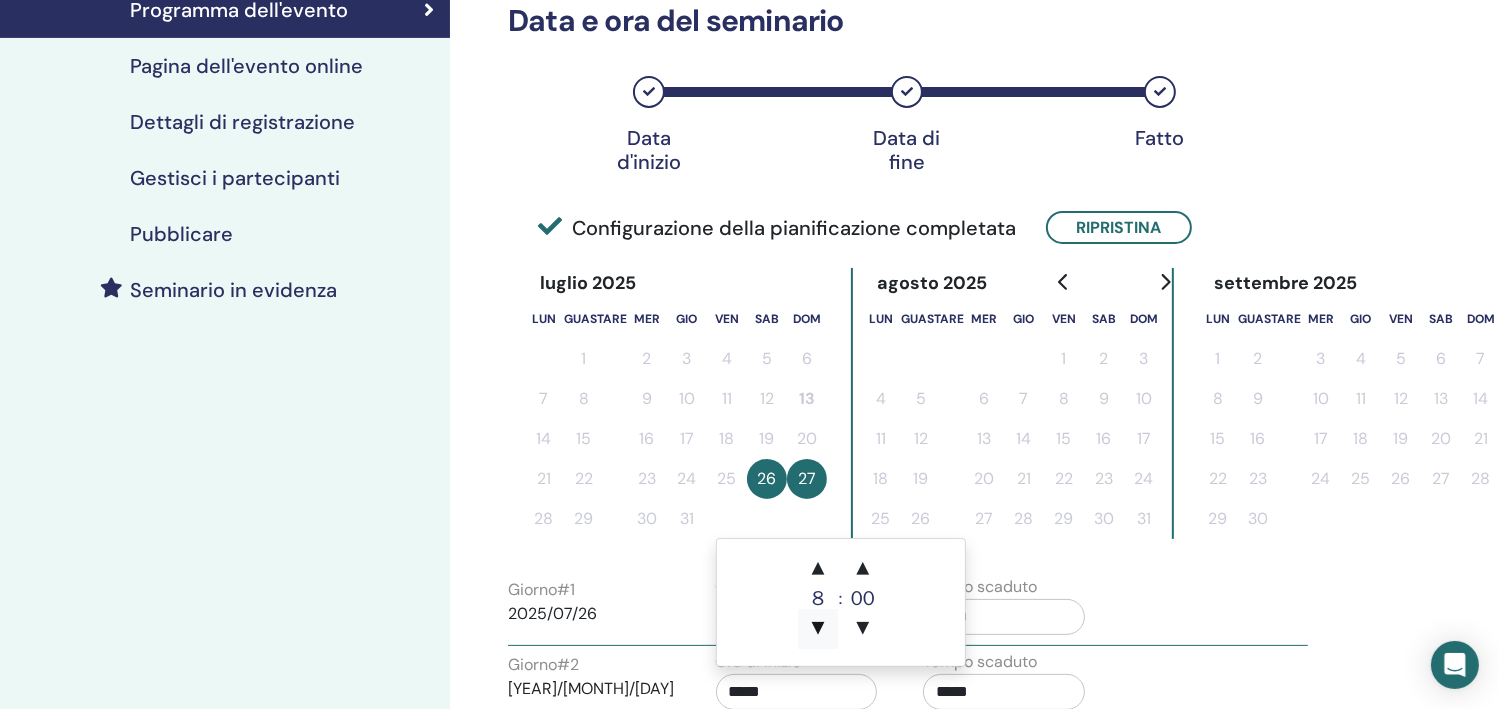 click on "▼" at bounding box center (818, 629) 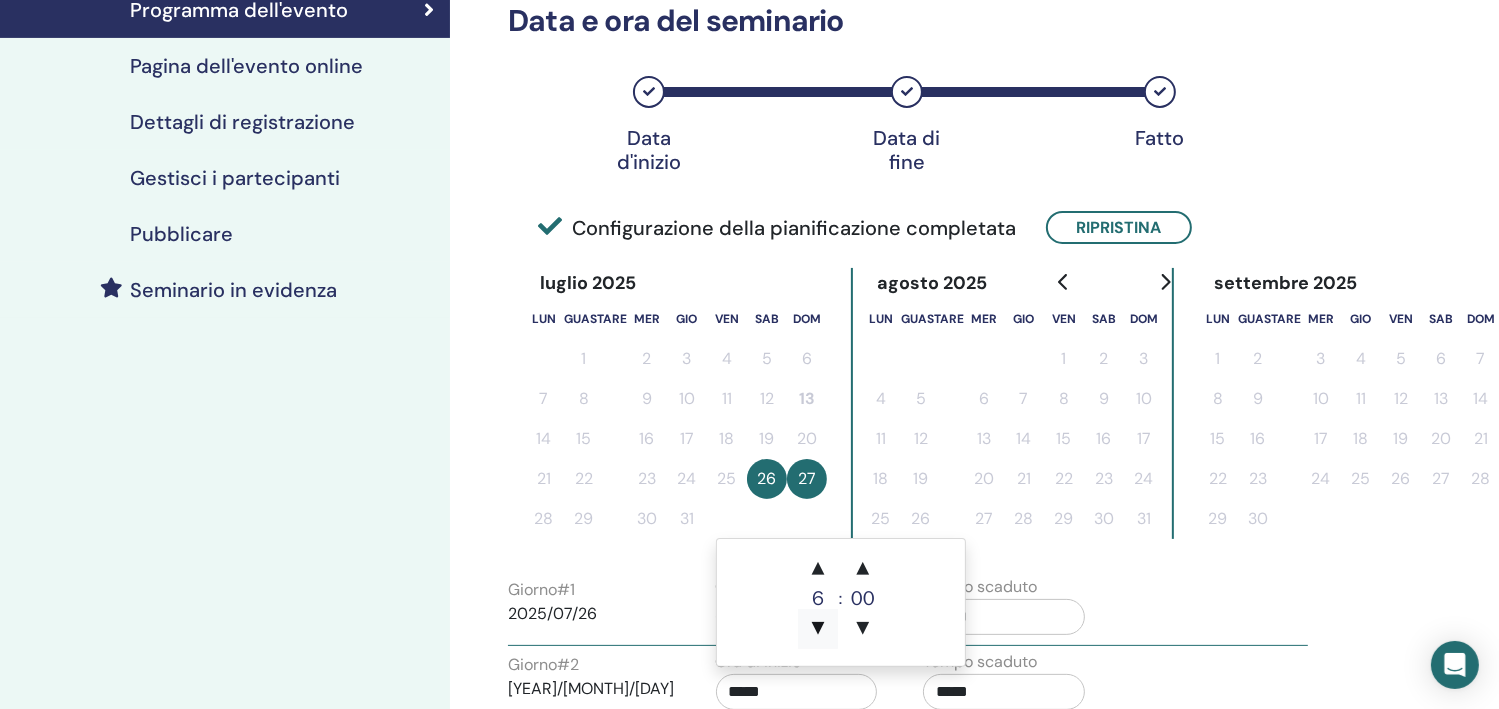 click on "▼" at bounding box center (818, 629) 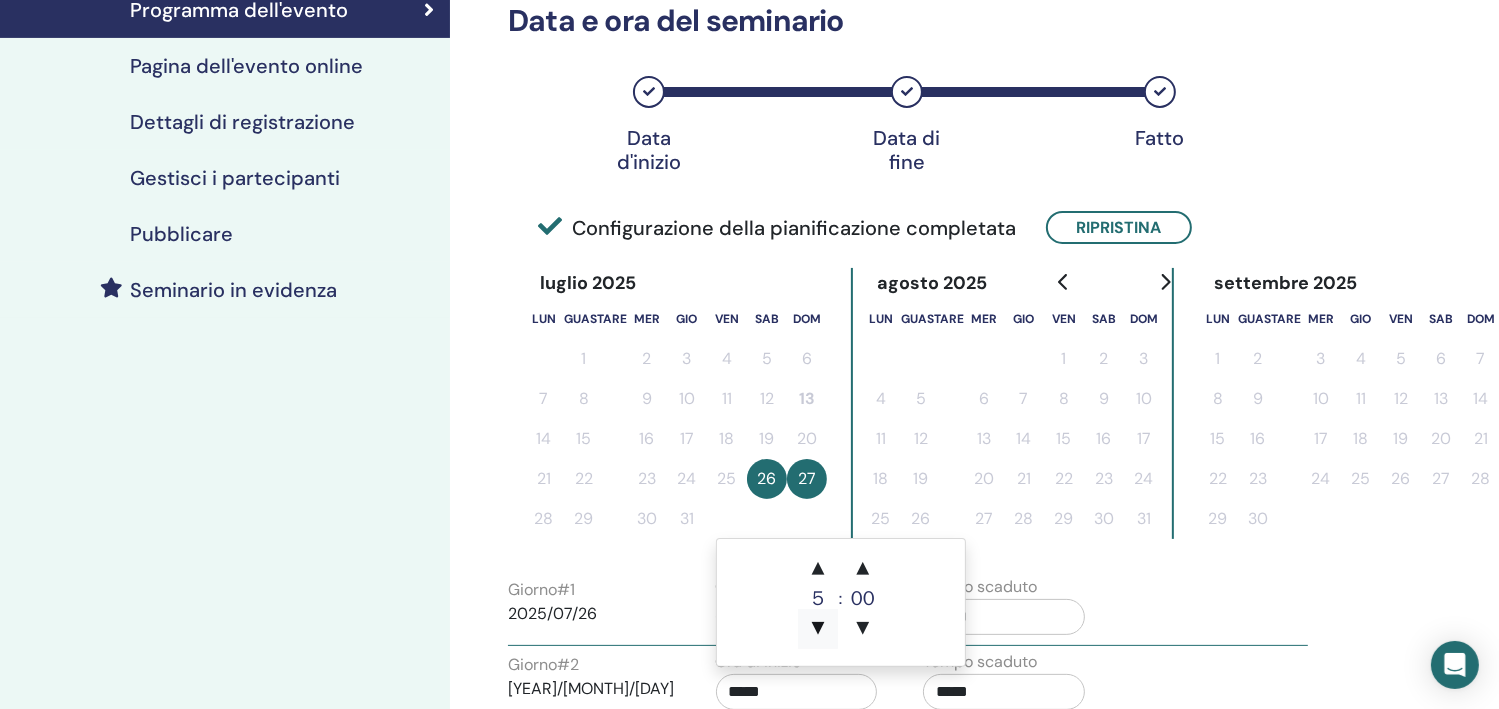 click on "▼" at bounding box center (818, 629) 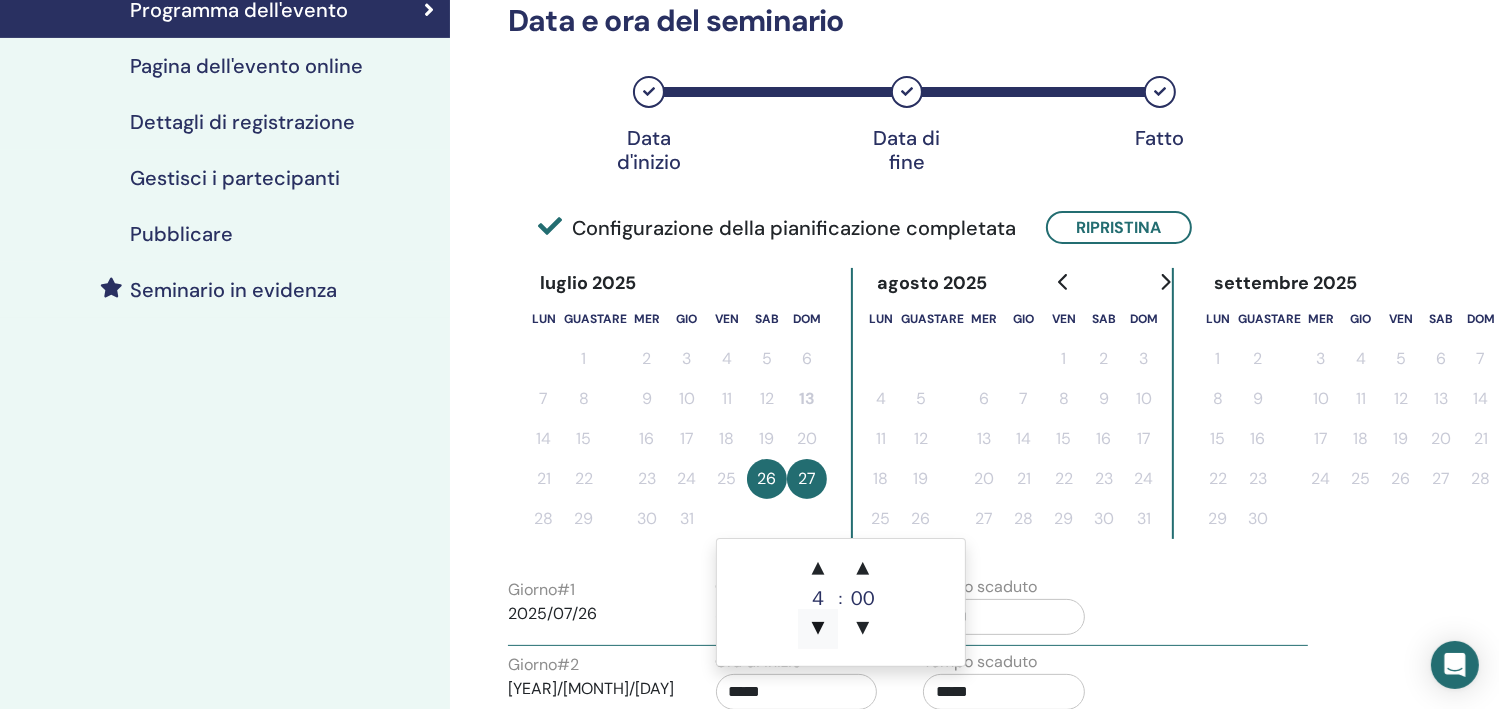 click on "▼" at bounding box center [818, 629] 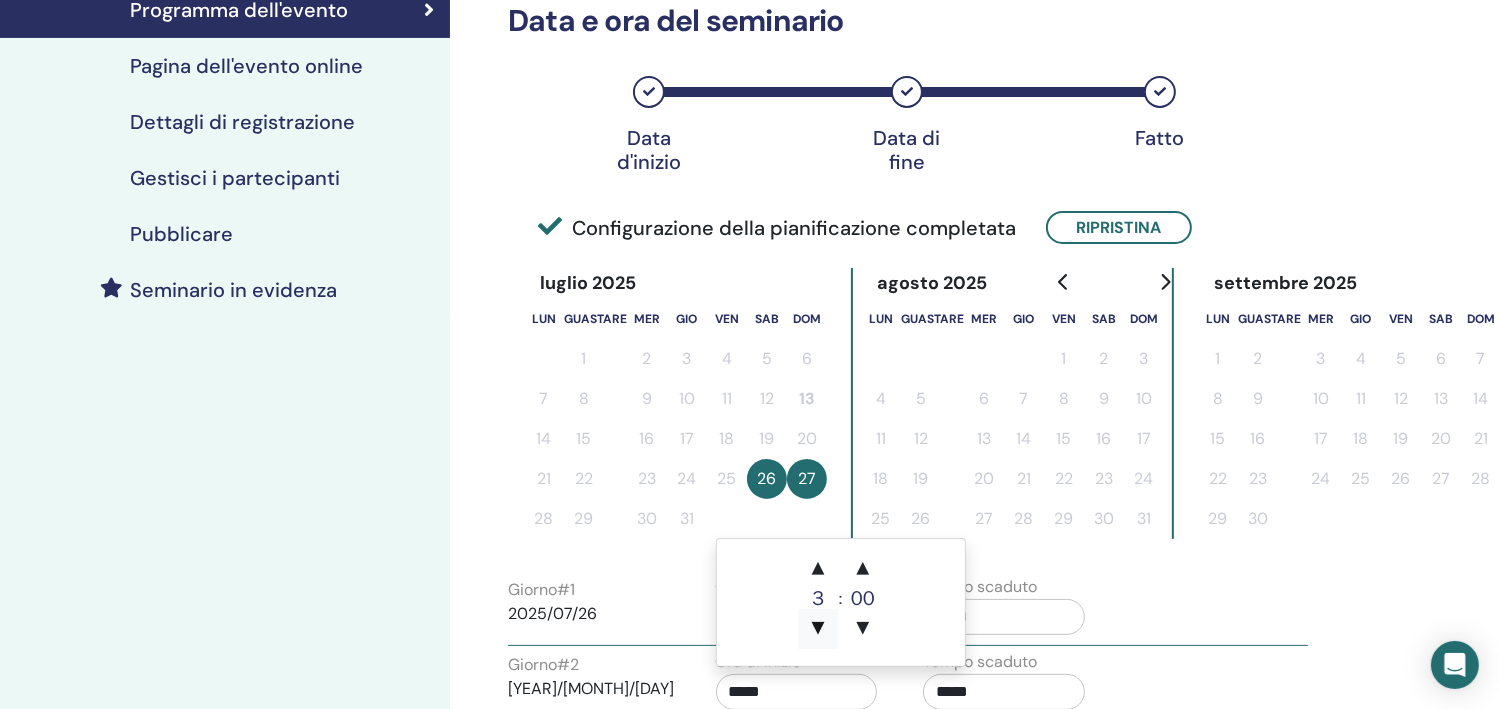 click on "▼" at bounding box center (818, 629) 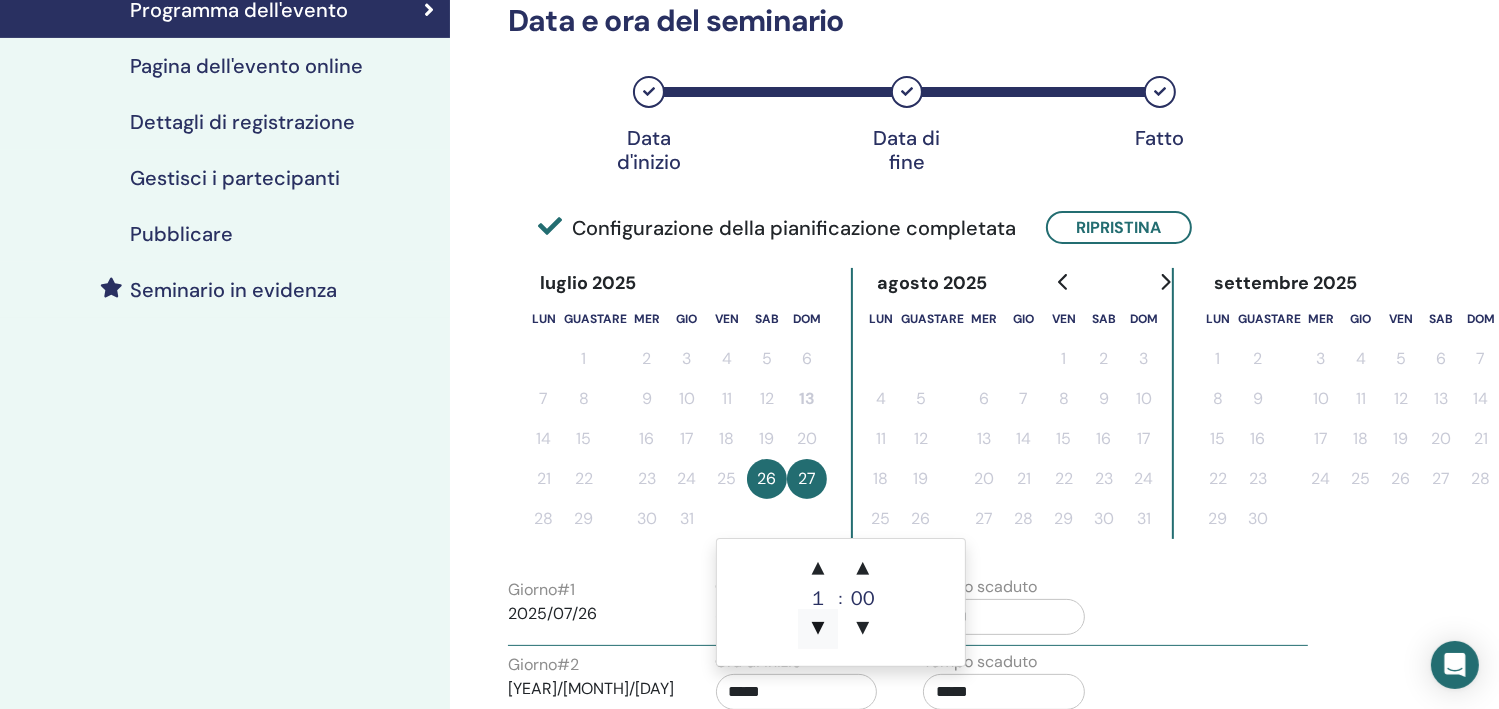 click on "▼" at bounding box center [818, 629] 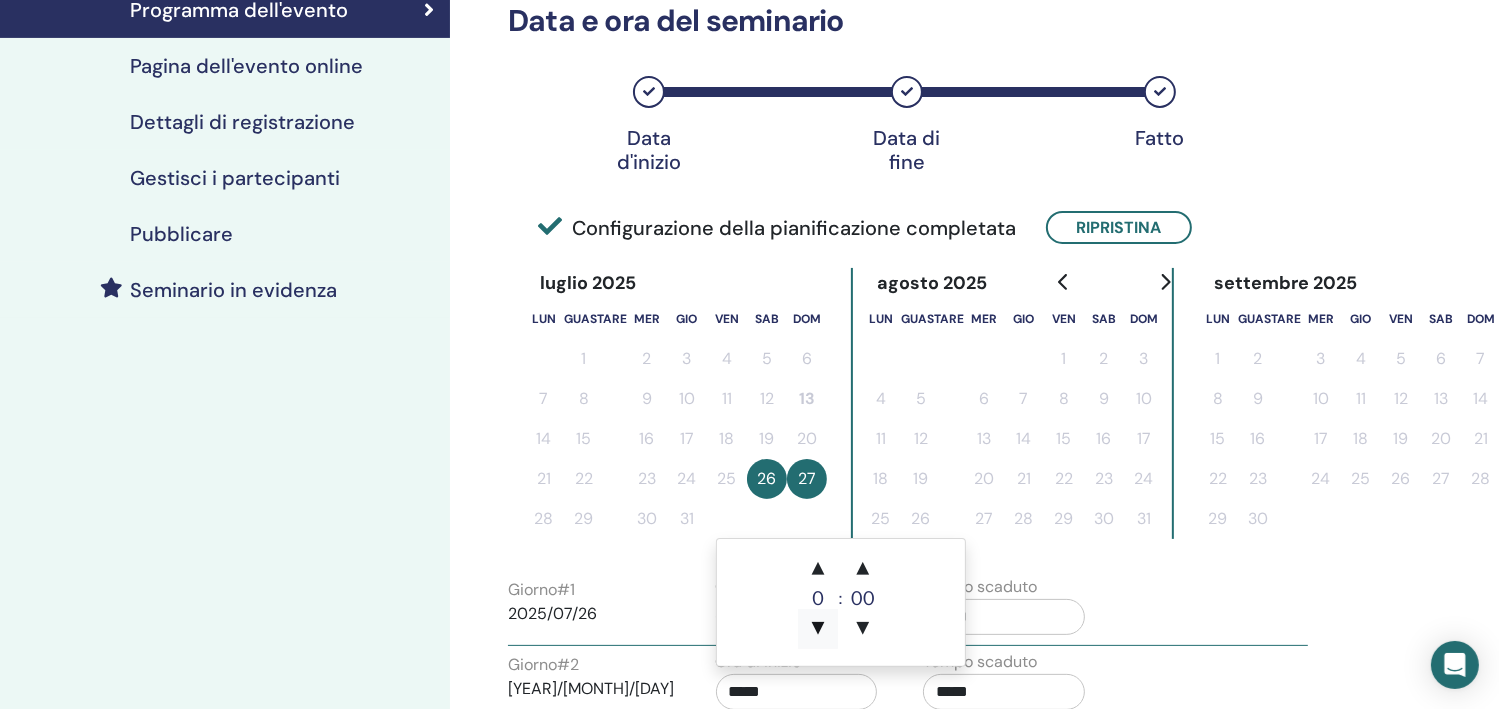click on "▼" at bounding box center [818, 629] 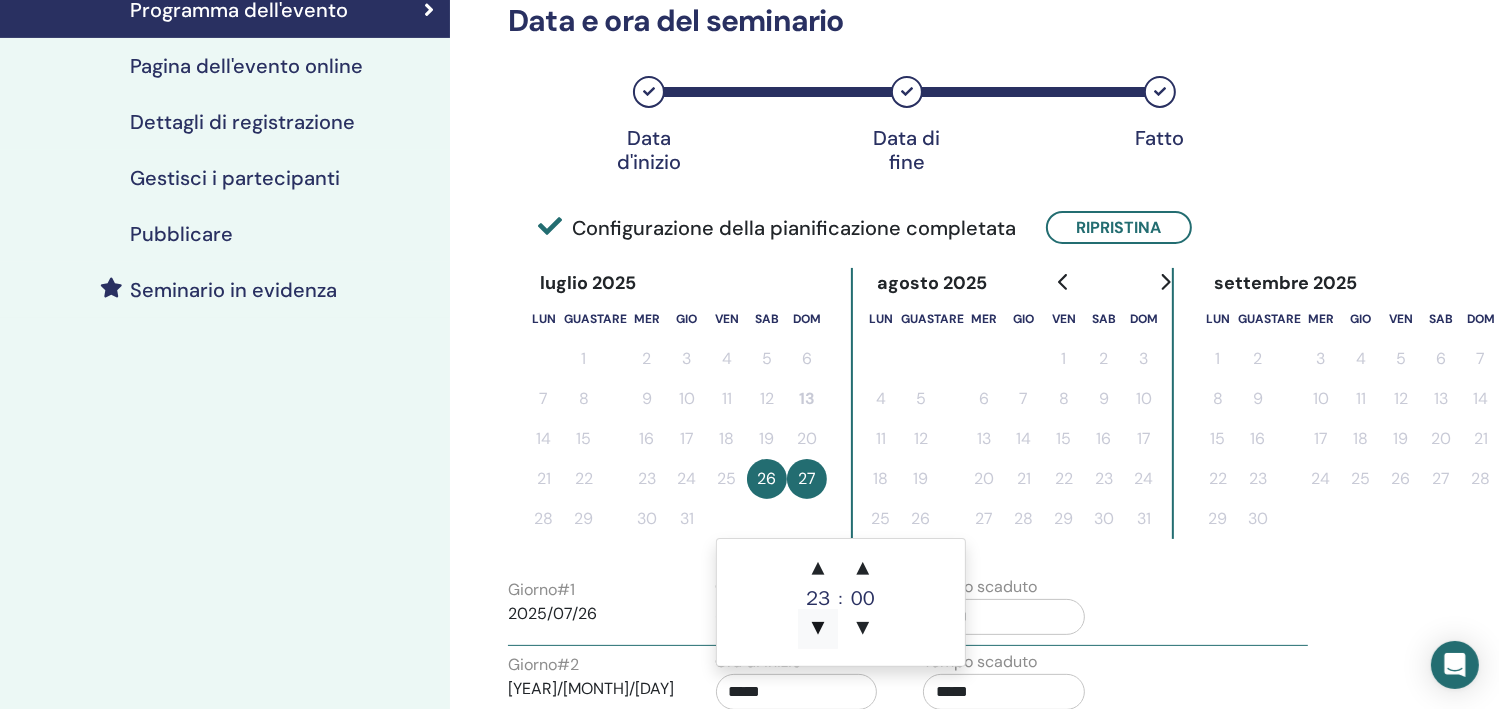 click on "▼" at bounding box center (818, 629) 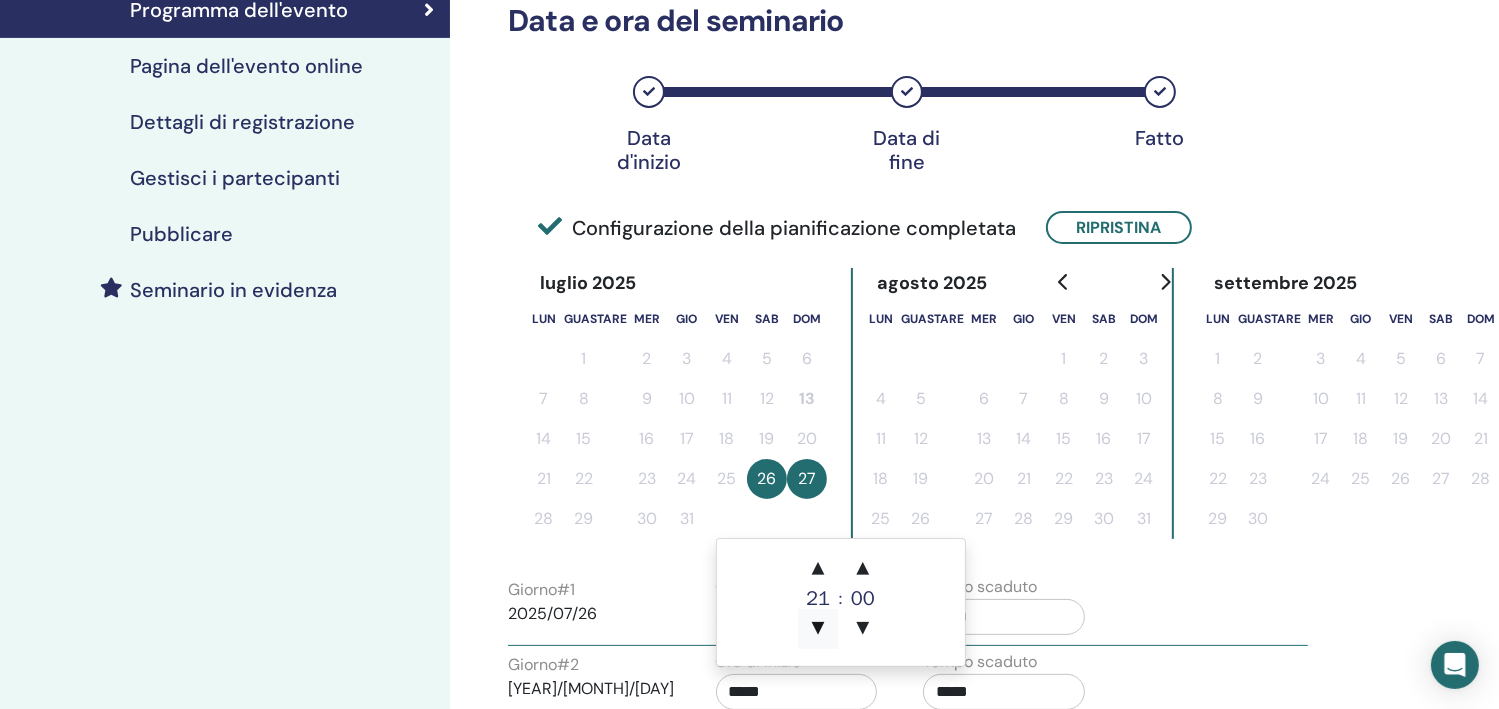 click on "▼" at bounding box center (818, 629) 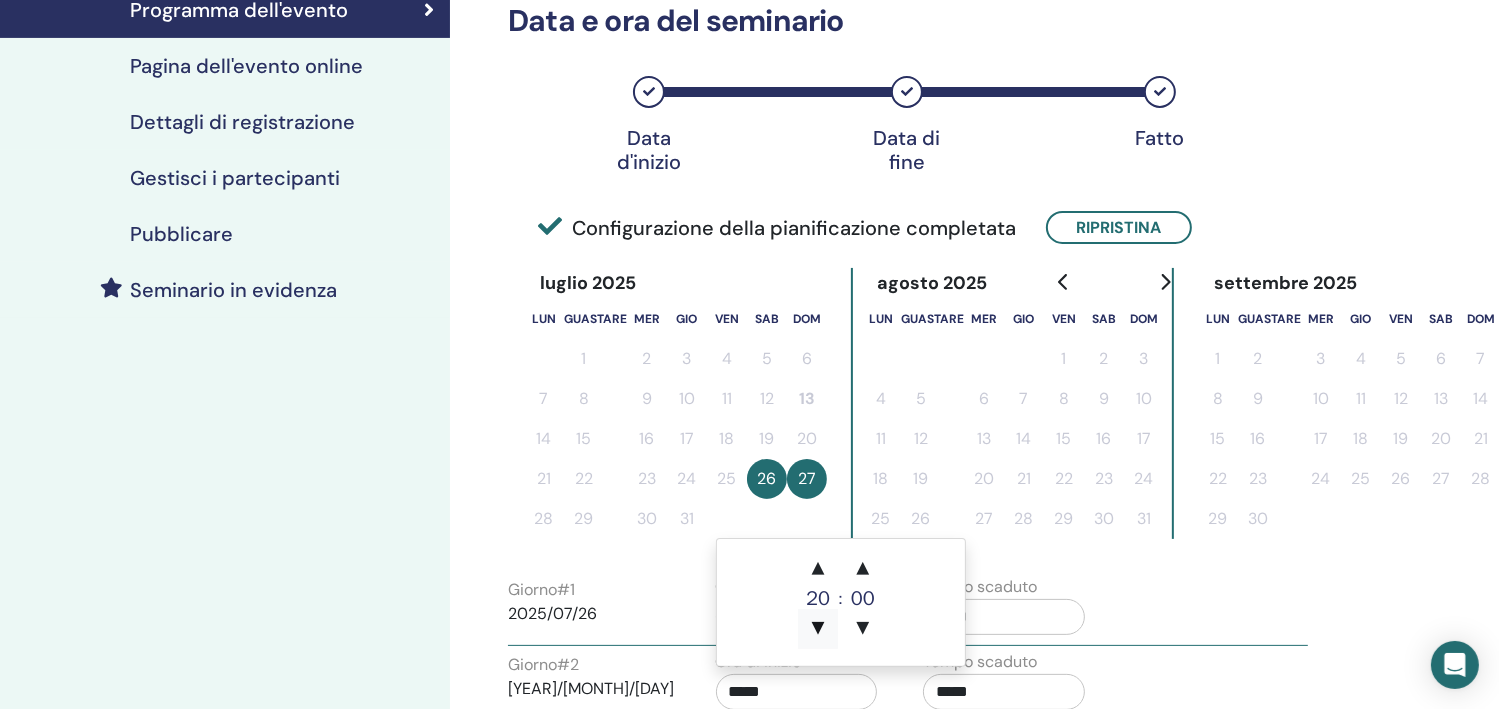 click on "▼" at bounding box center (818, 629) 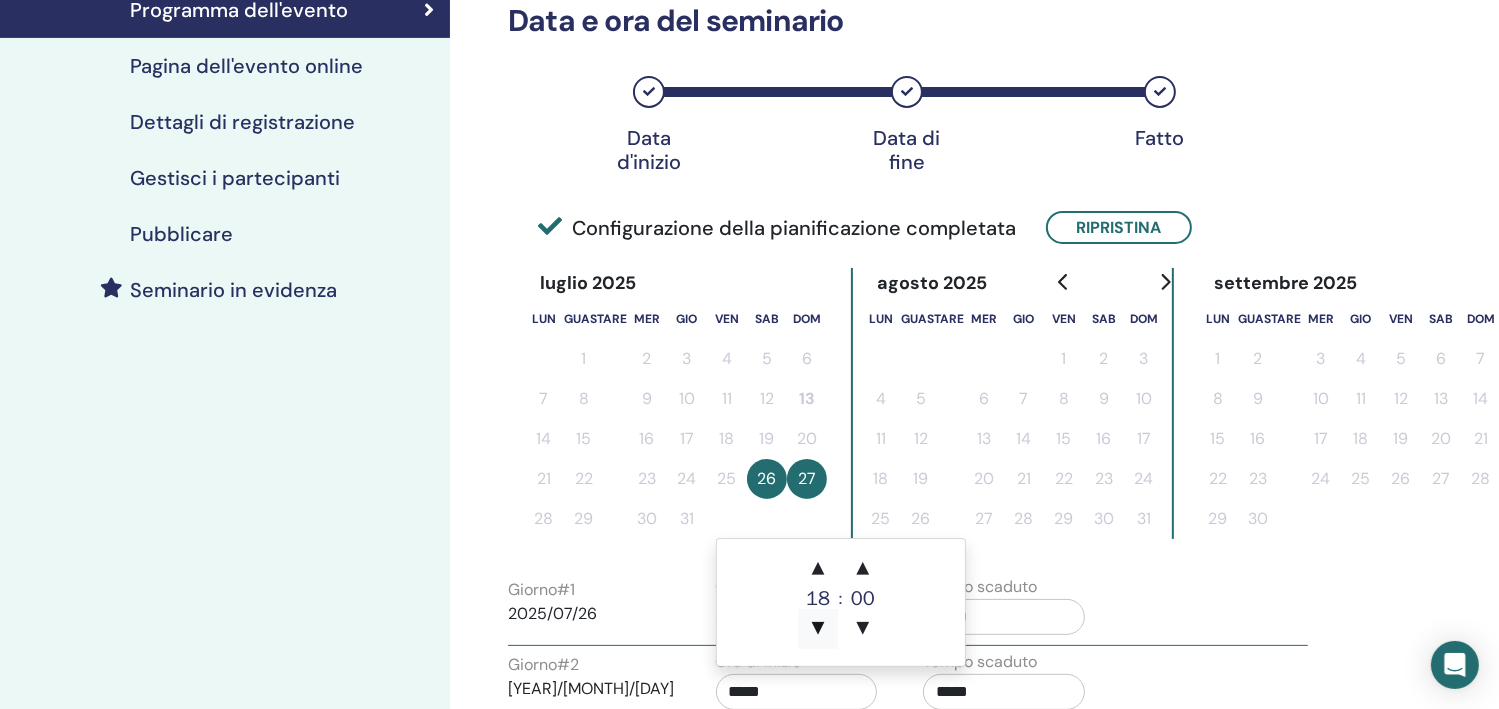 click on "▼" at bounding box center (818, 629) 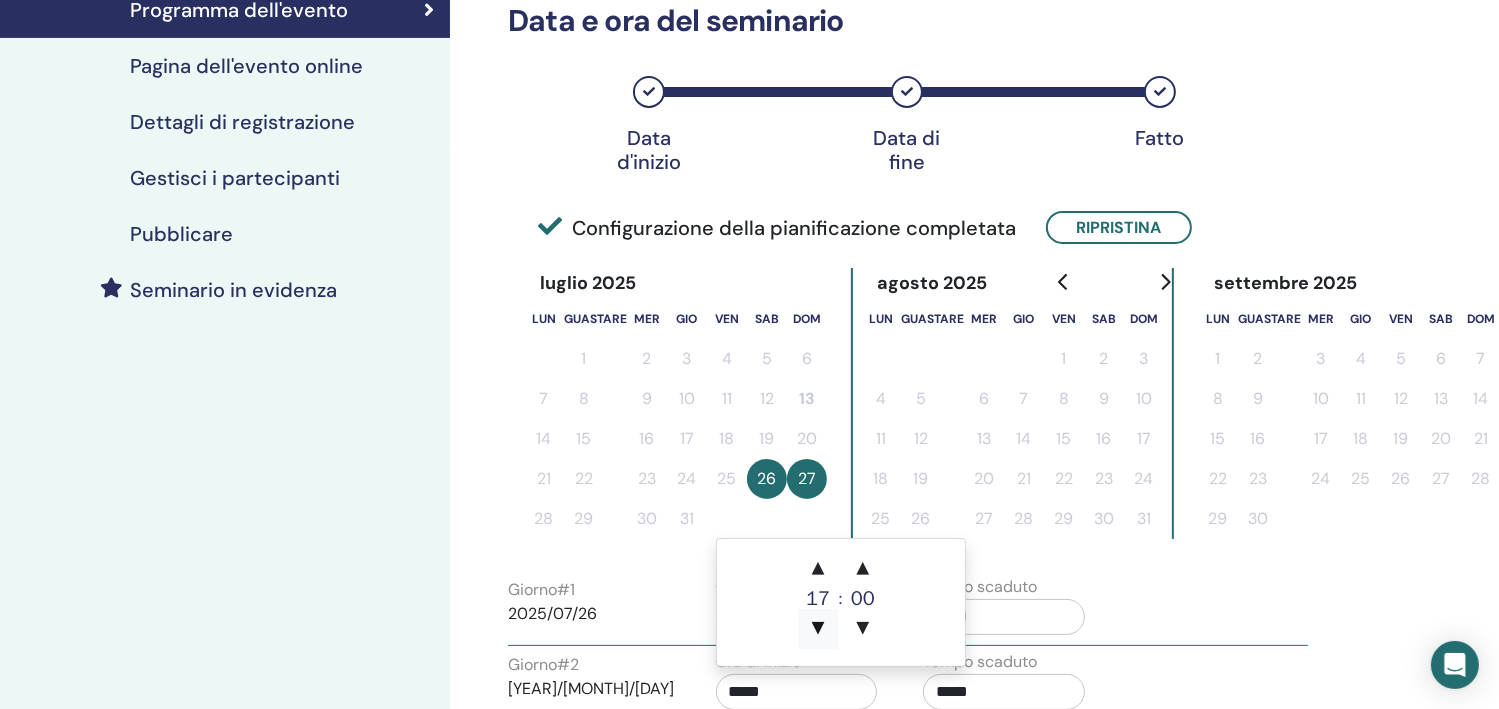 click on "▼" at bounding box center (818, 629) 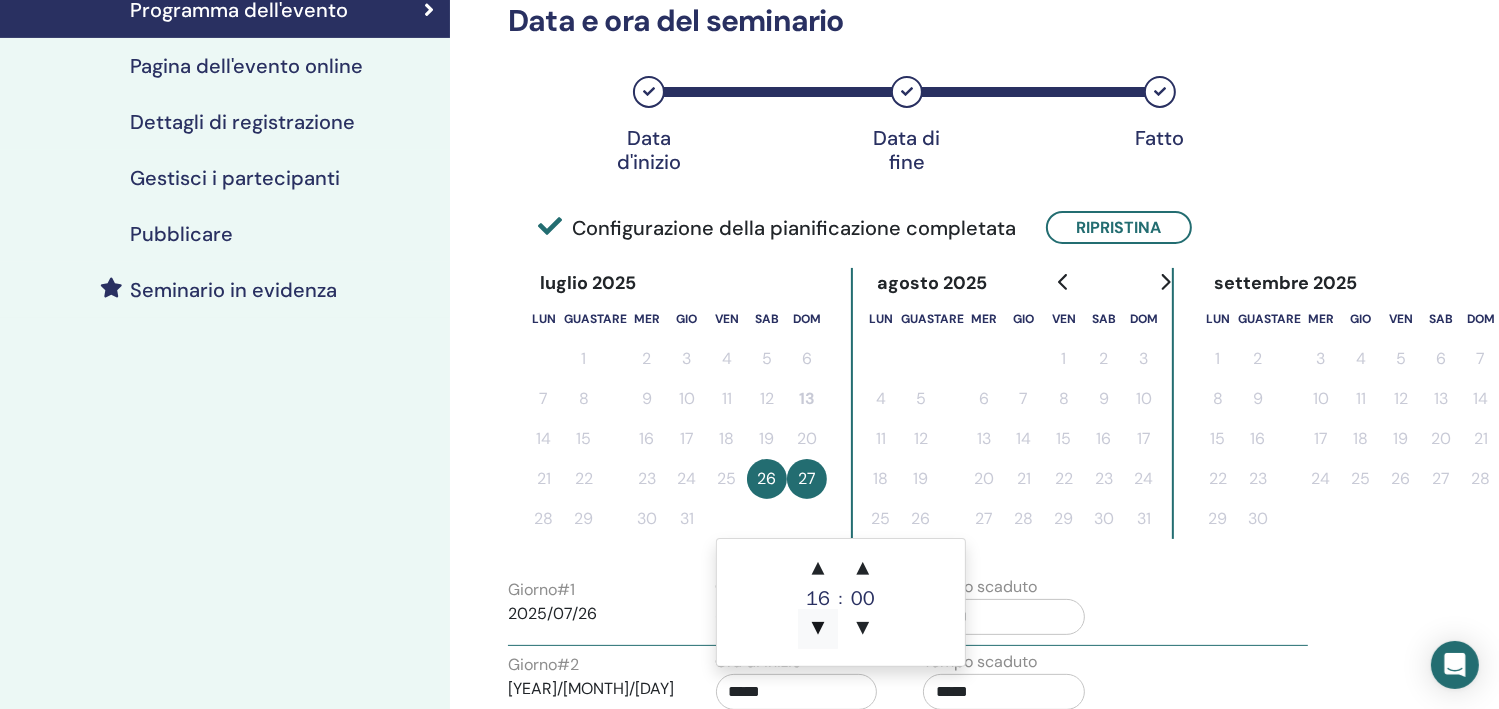 click on "▼" at bounding box center [818, 629] 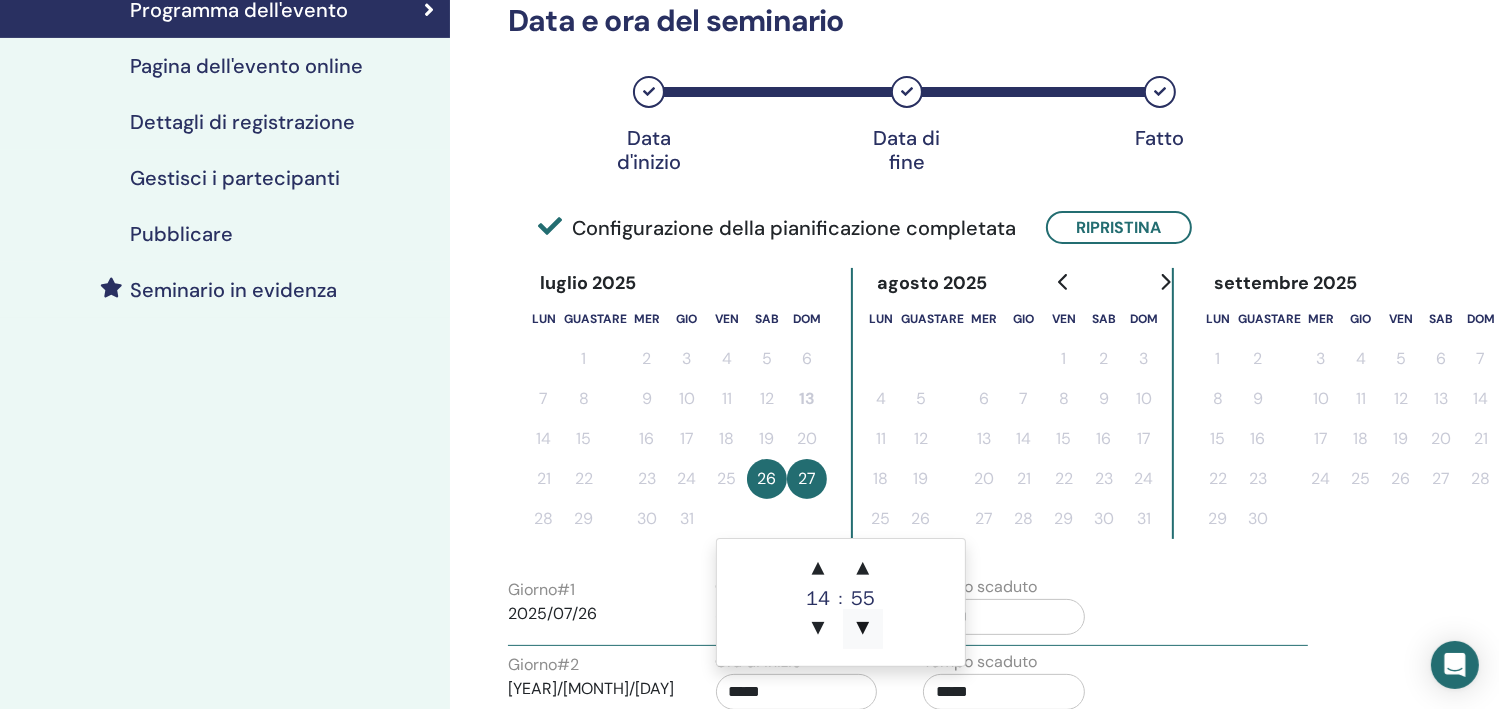 click on "▼" at bounding box center (863, 629) 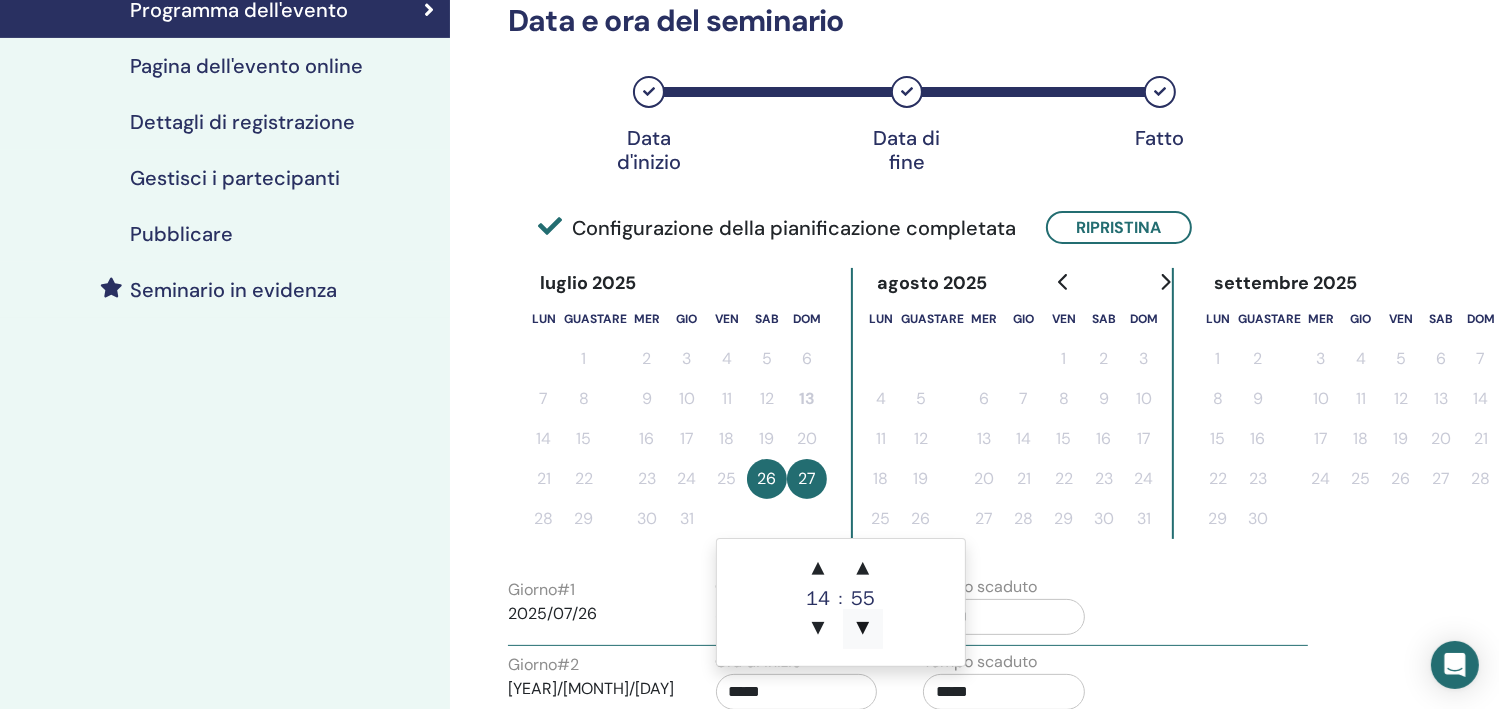 type on "*****" 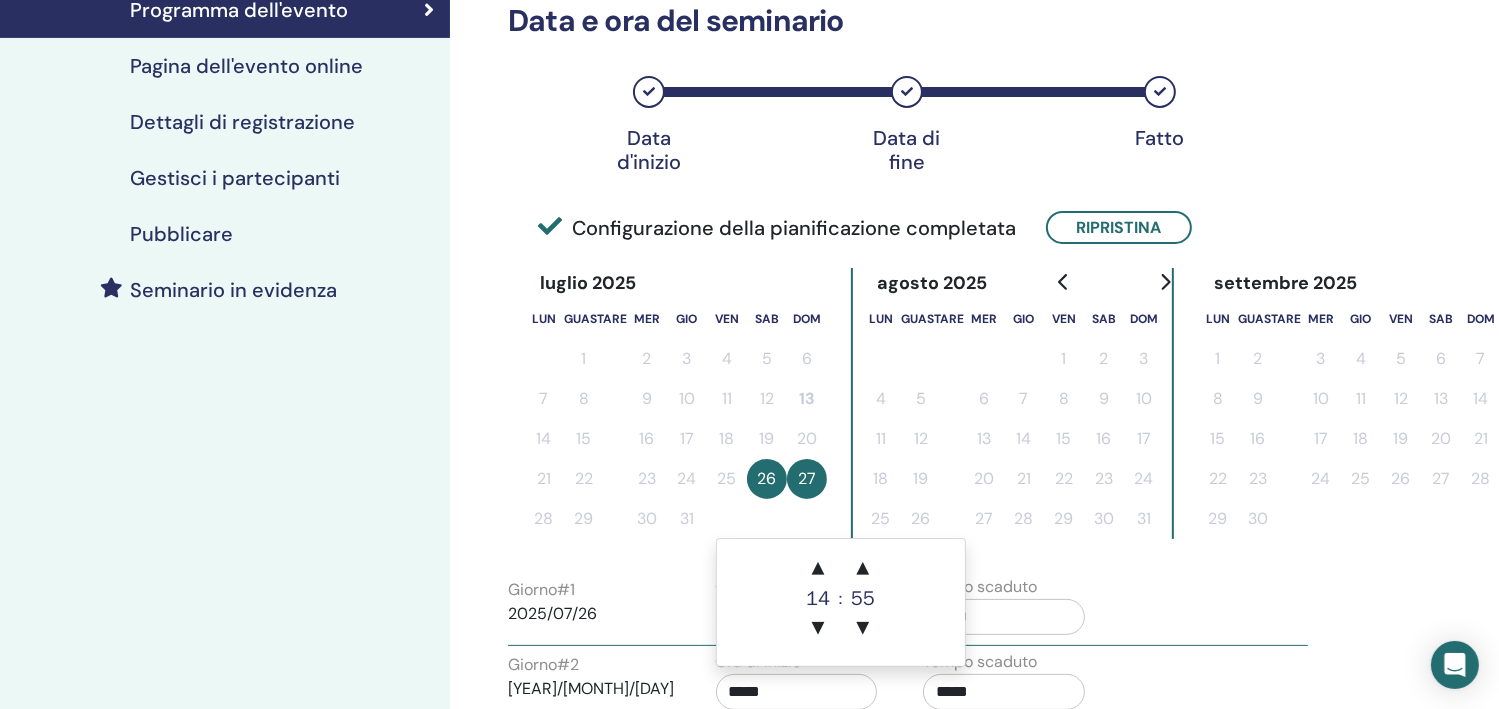 click on "*****" at bounding box center [1004, 617] 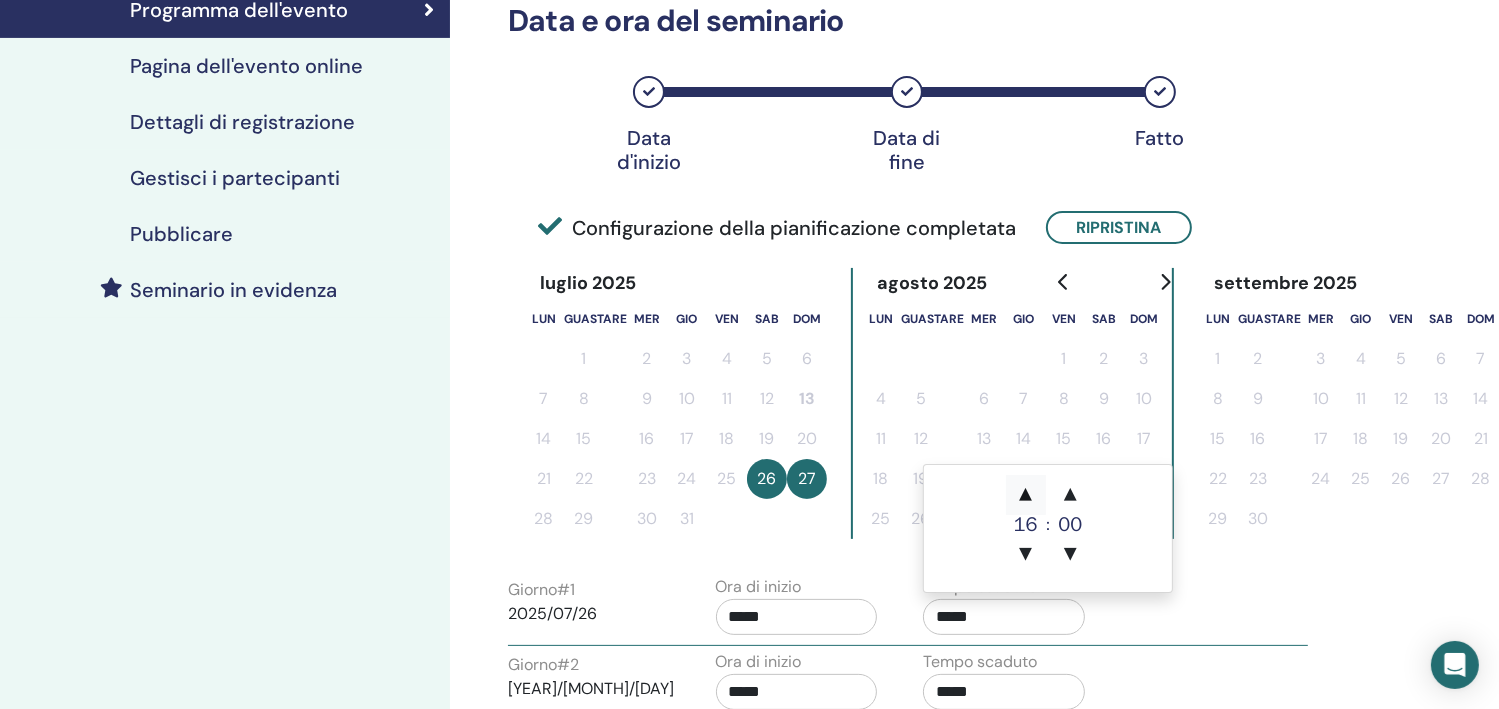 click on "▲" at bounding box center (1026, 495) 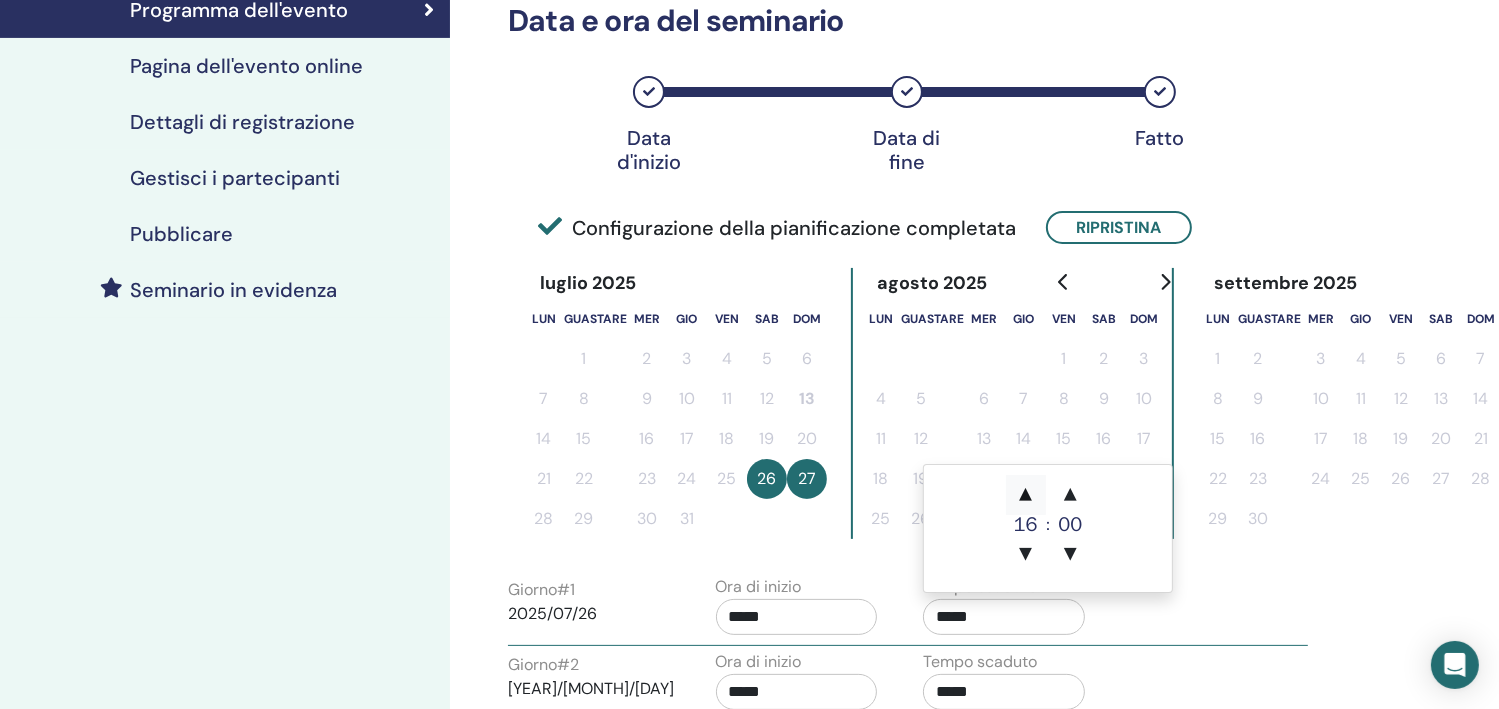 click on "▲" at bounding box center (1026, 495) 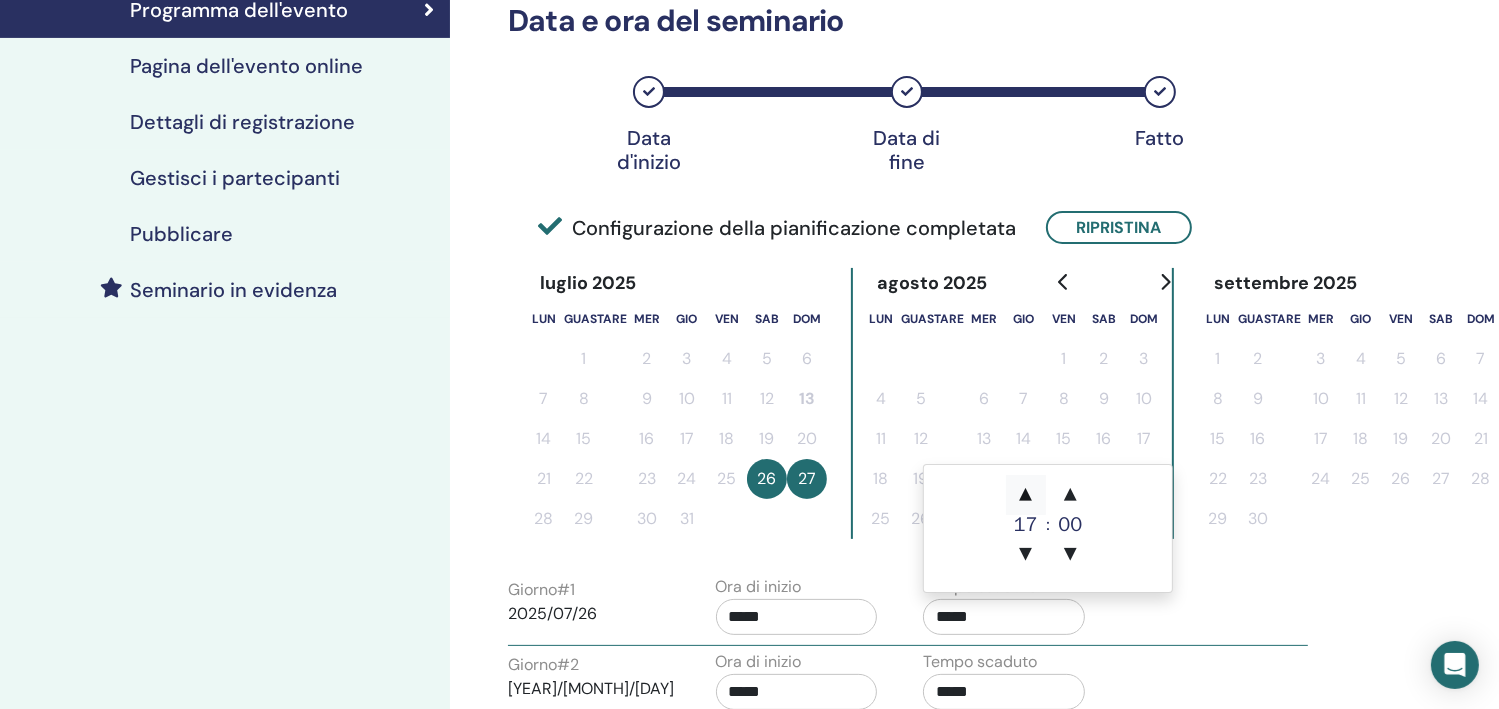 click on "▲" at bounding box center [1026, 495] 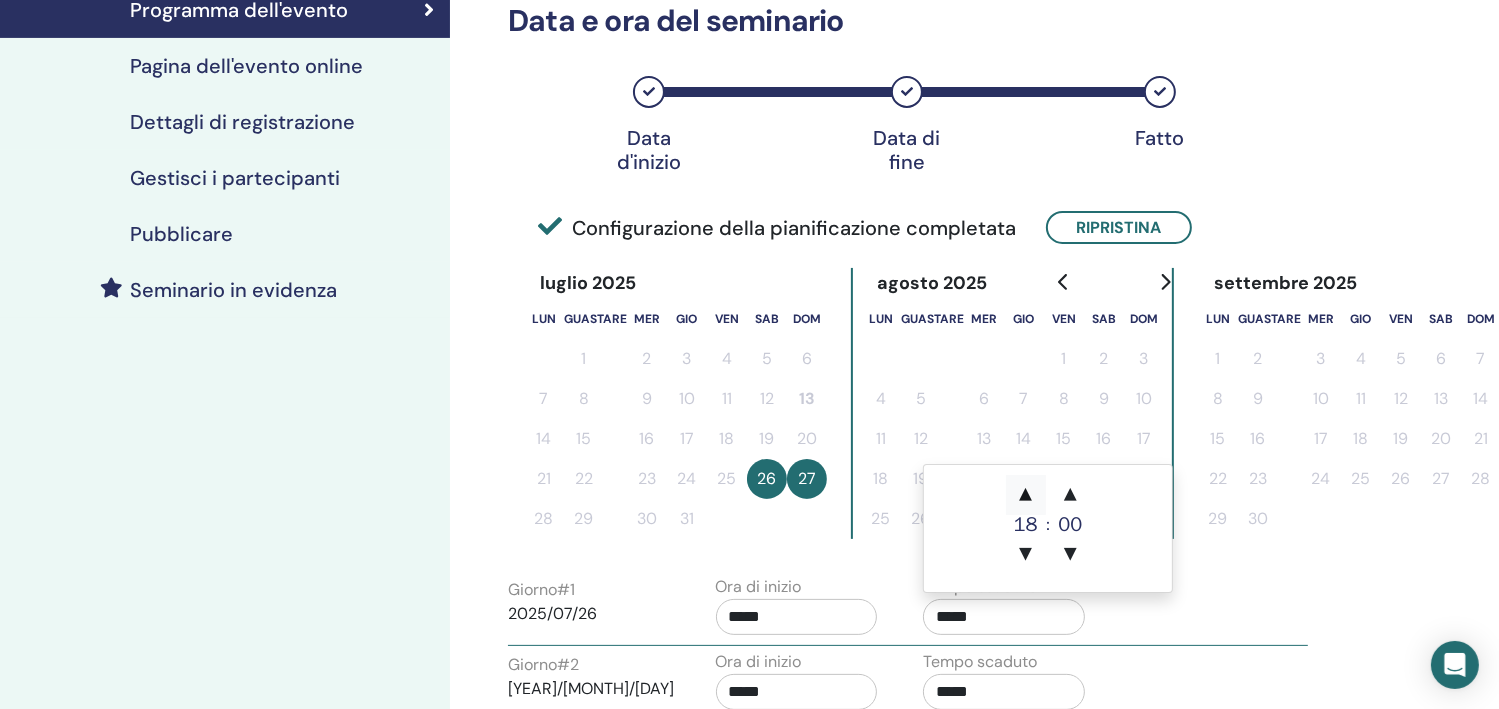 click on "▲" at bounding box center [1026, 495] 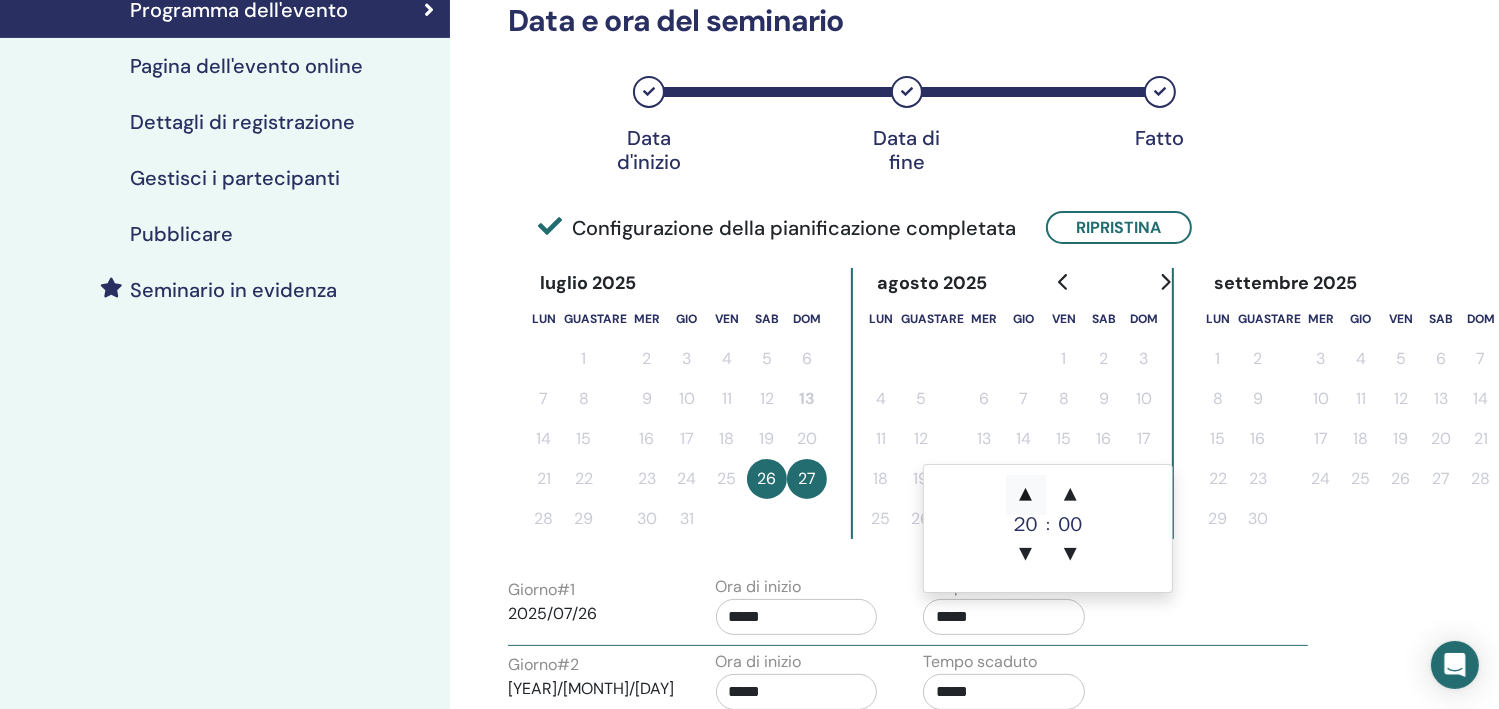 click on "▲" at bounding box center (1026, 495) 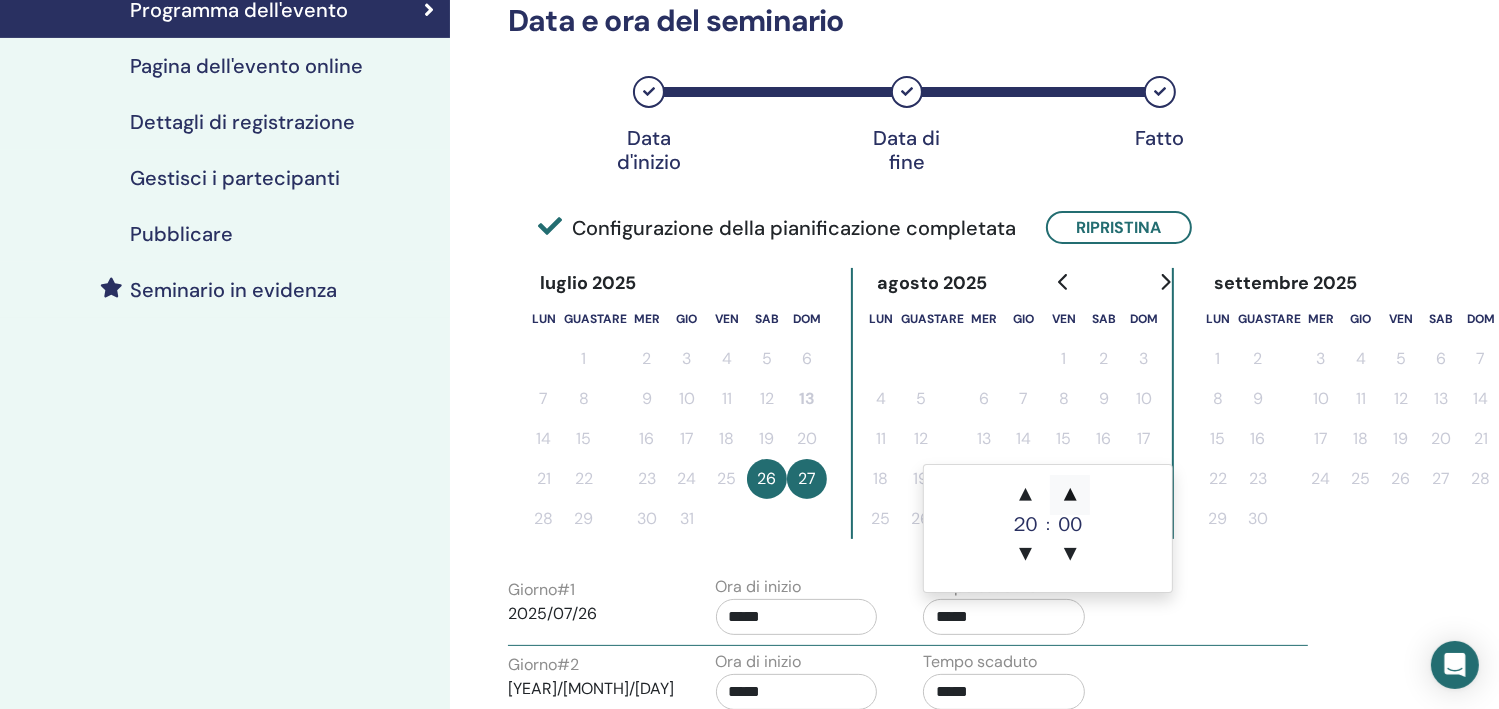 click on "▲" at bounding box center (1070, 495) 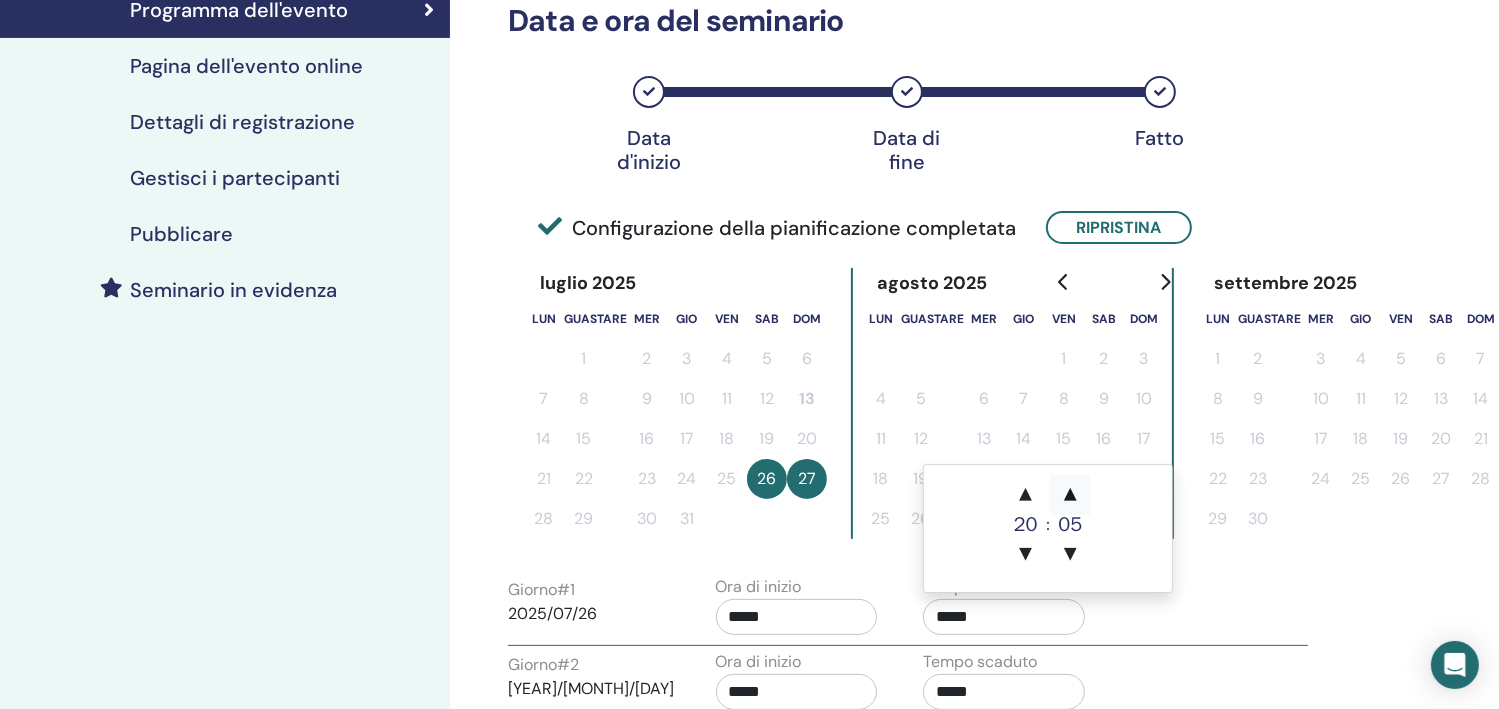 click on "▲" at bounding box center [1070, 495] 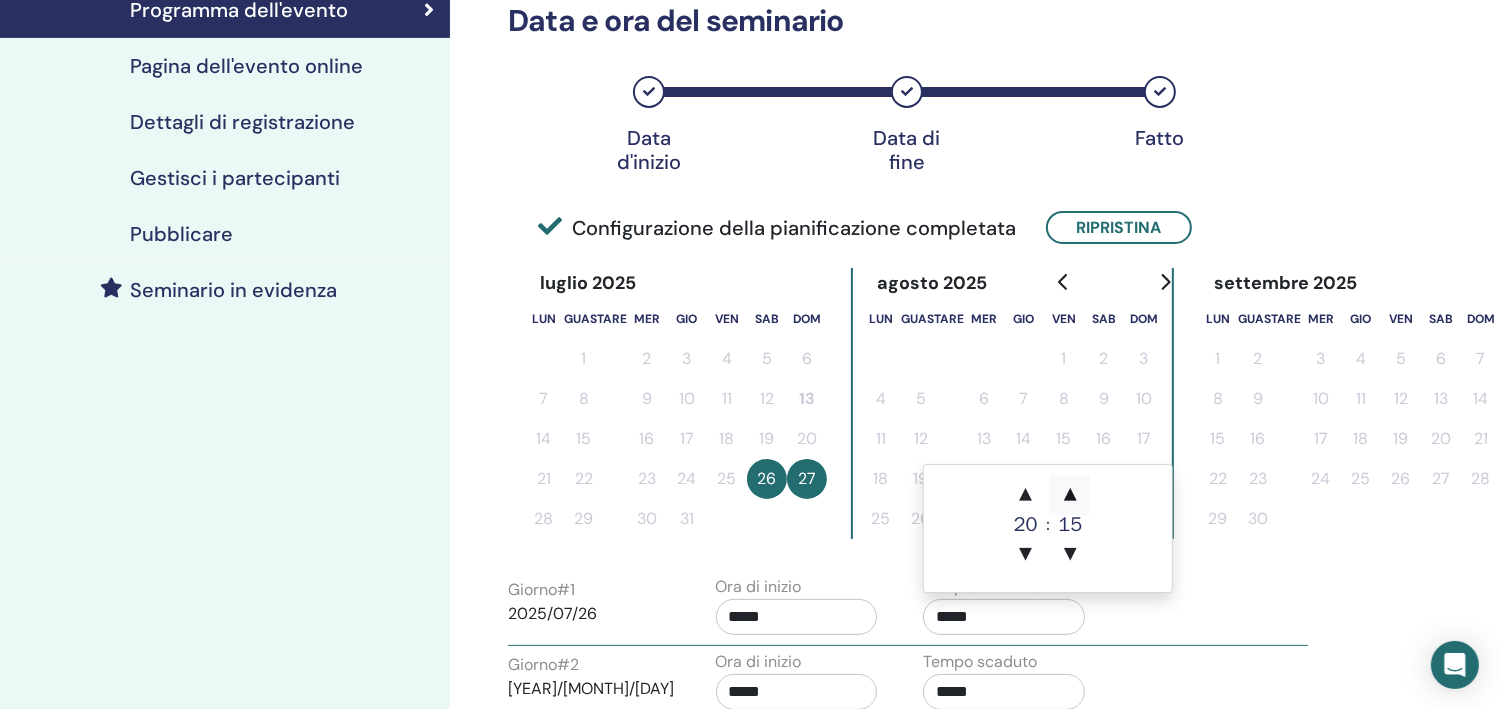 click on "▲" at bounding box center [1070, 495] 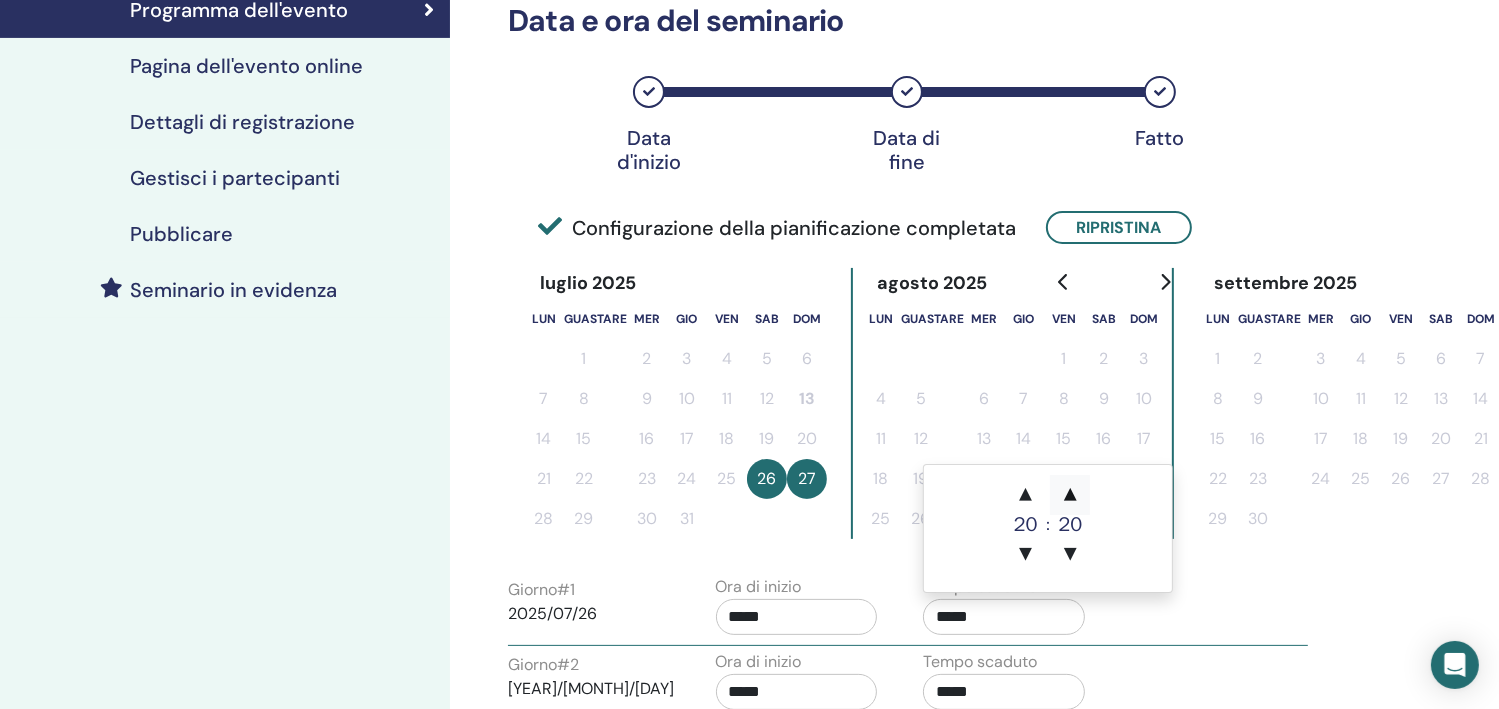 click on "▲" at bounding box center (1070, 495) 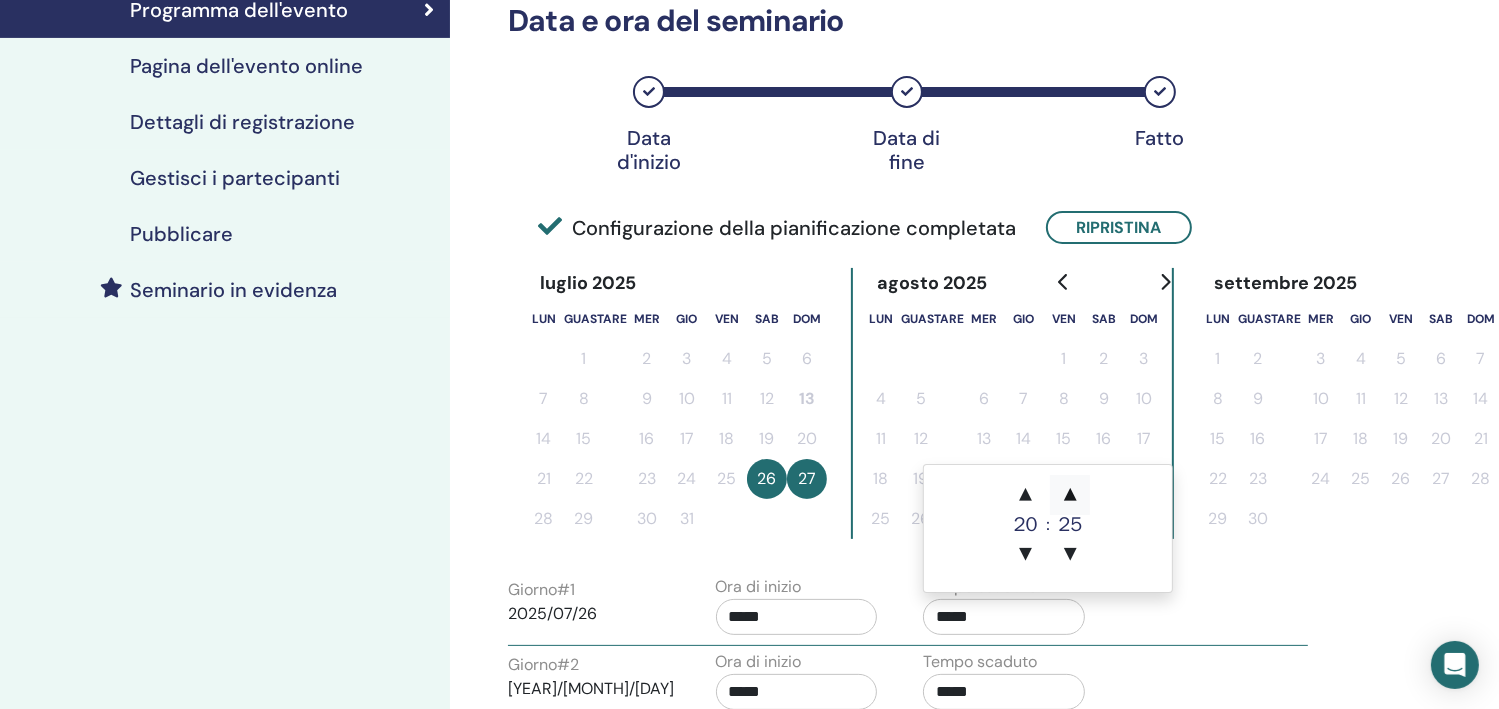 click on "▲" at bounding box center [1070, 495] 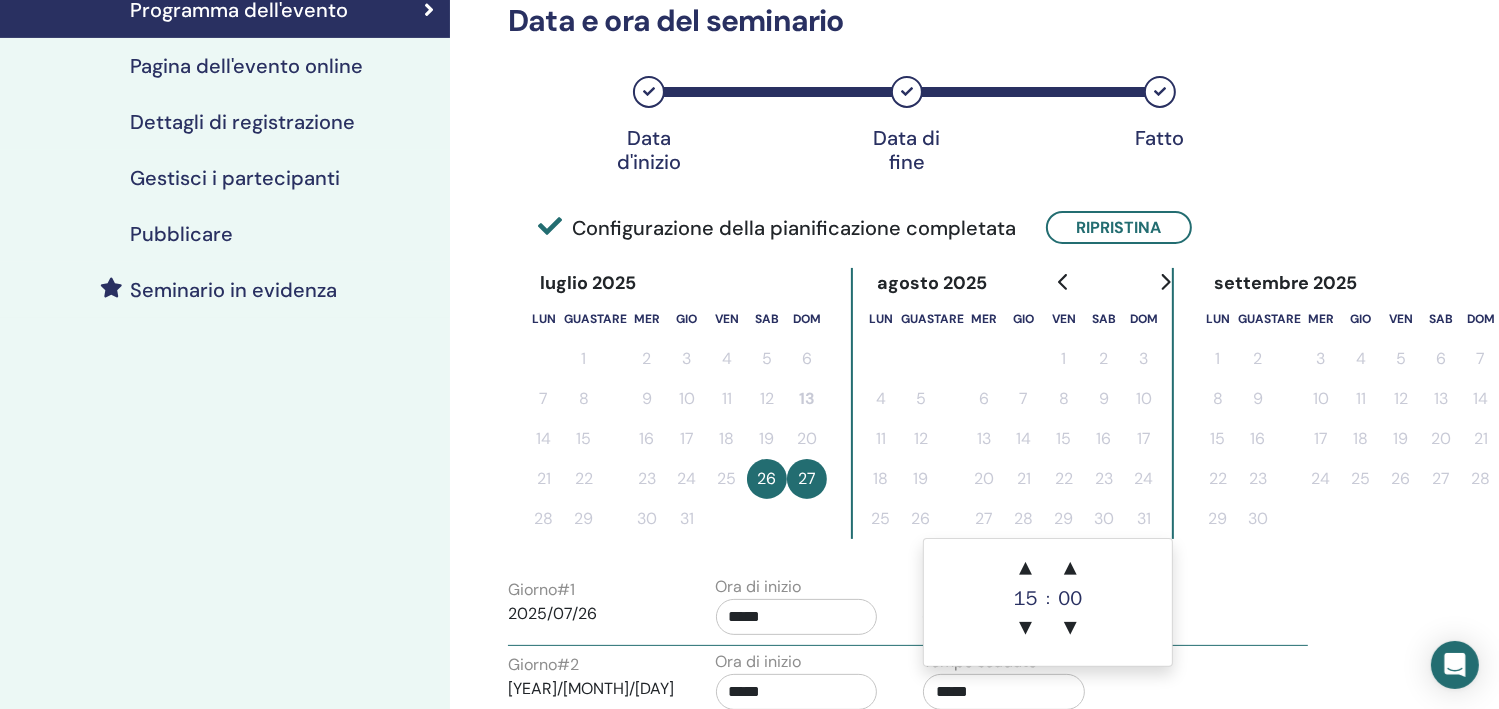click on "*****" at bounding box center (1004, 692) 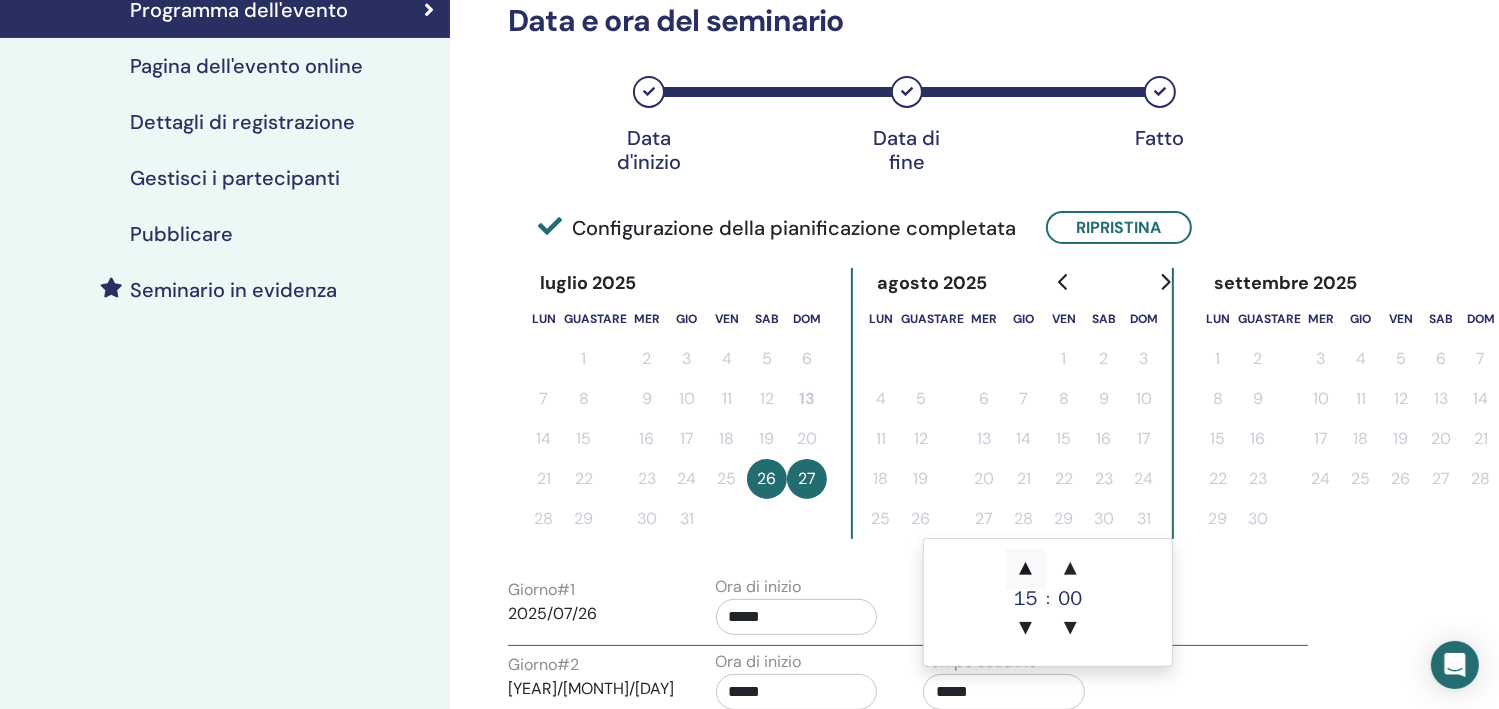 click on "▲" at bounding box center (1026, 569) 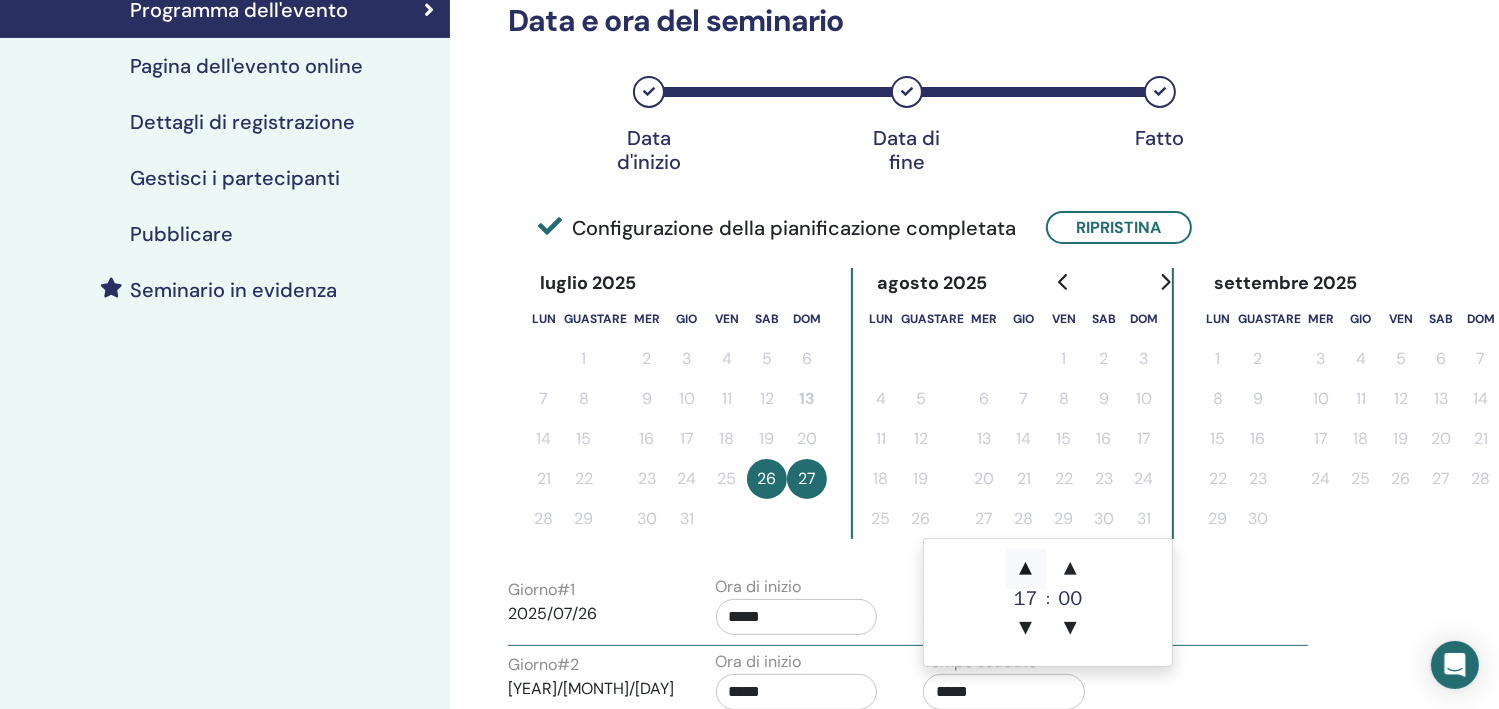 click on "▲" at bounding box center (1026, 569) 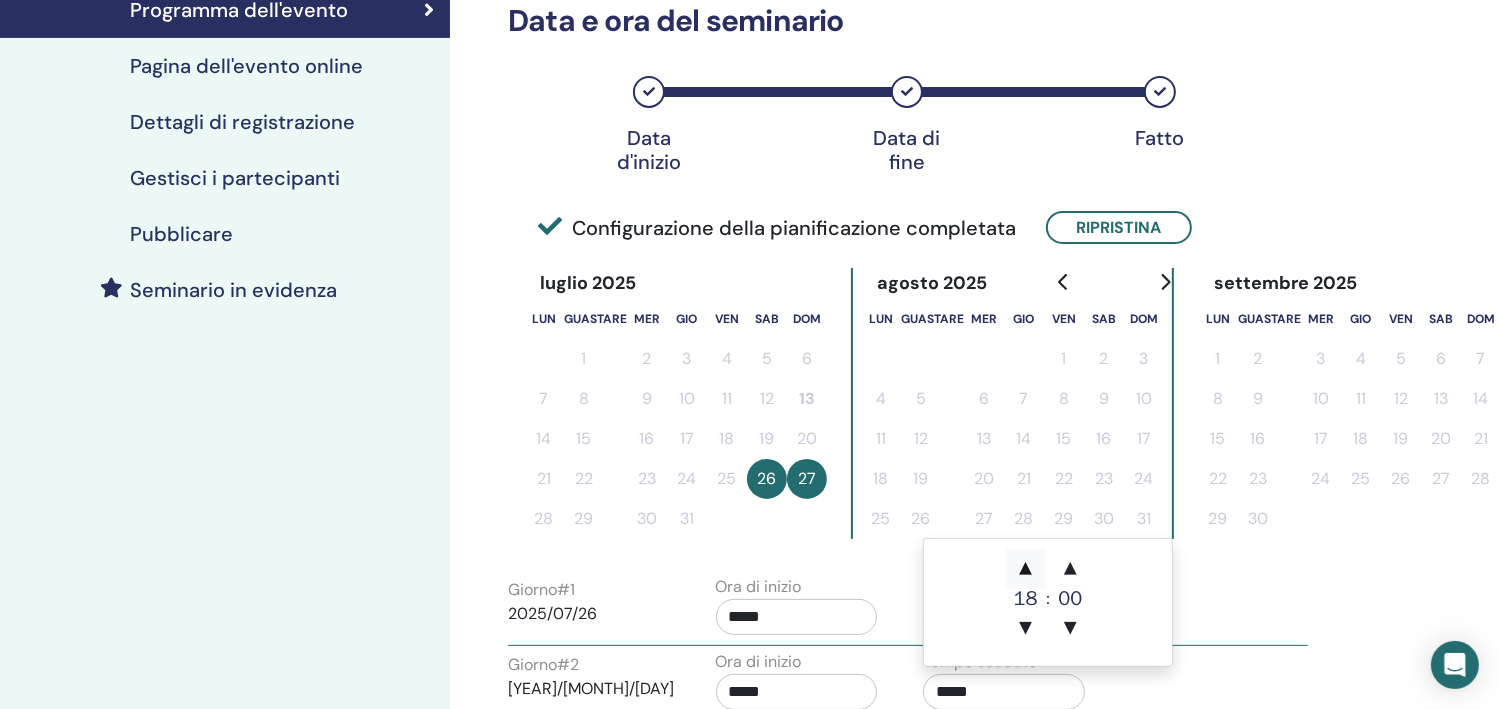 click on "▲" at bounding box center [1026, 569] 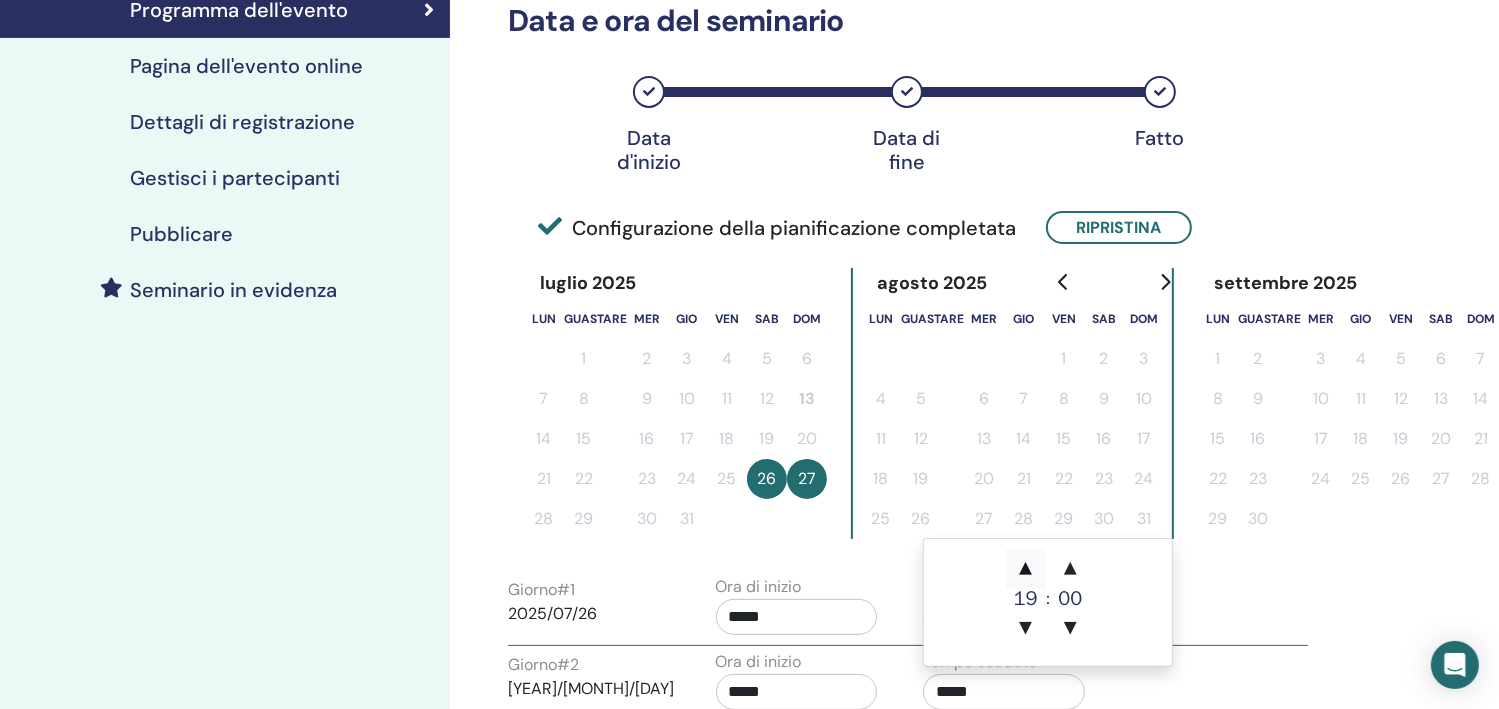 click on "▲" at bounding box center (1026, 569) 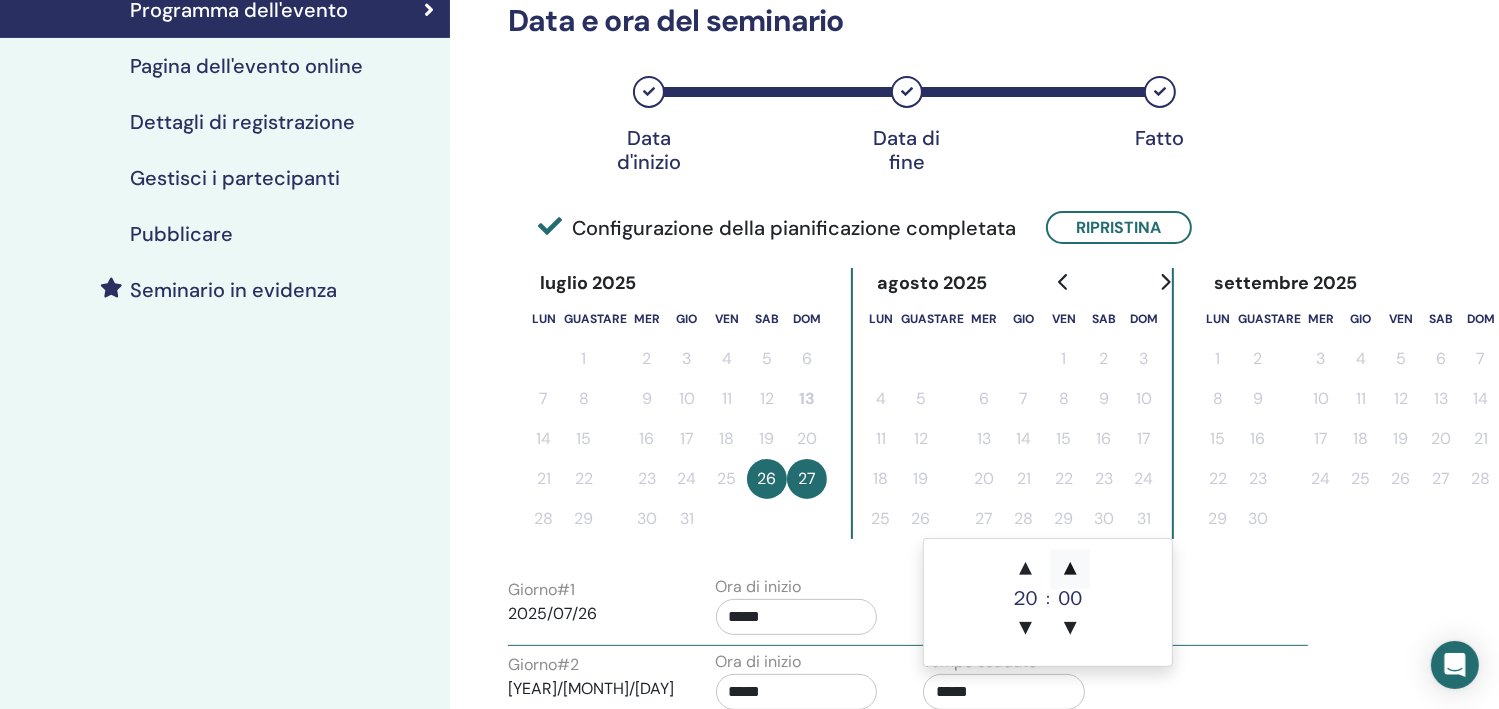 click on "▲" at bounding box center [1070, 569] 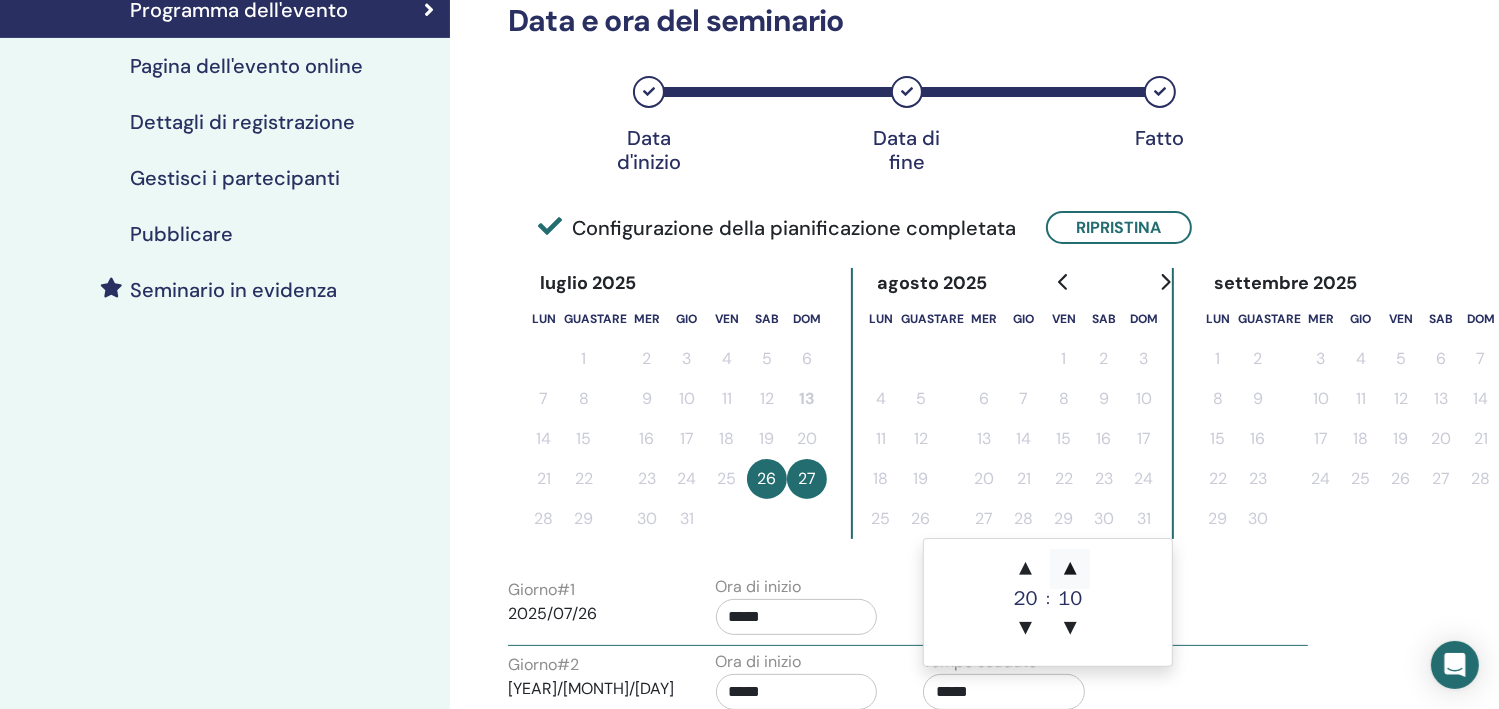 click on "▲" at bounding box center (1070, 569) 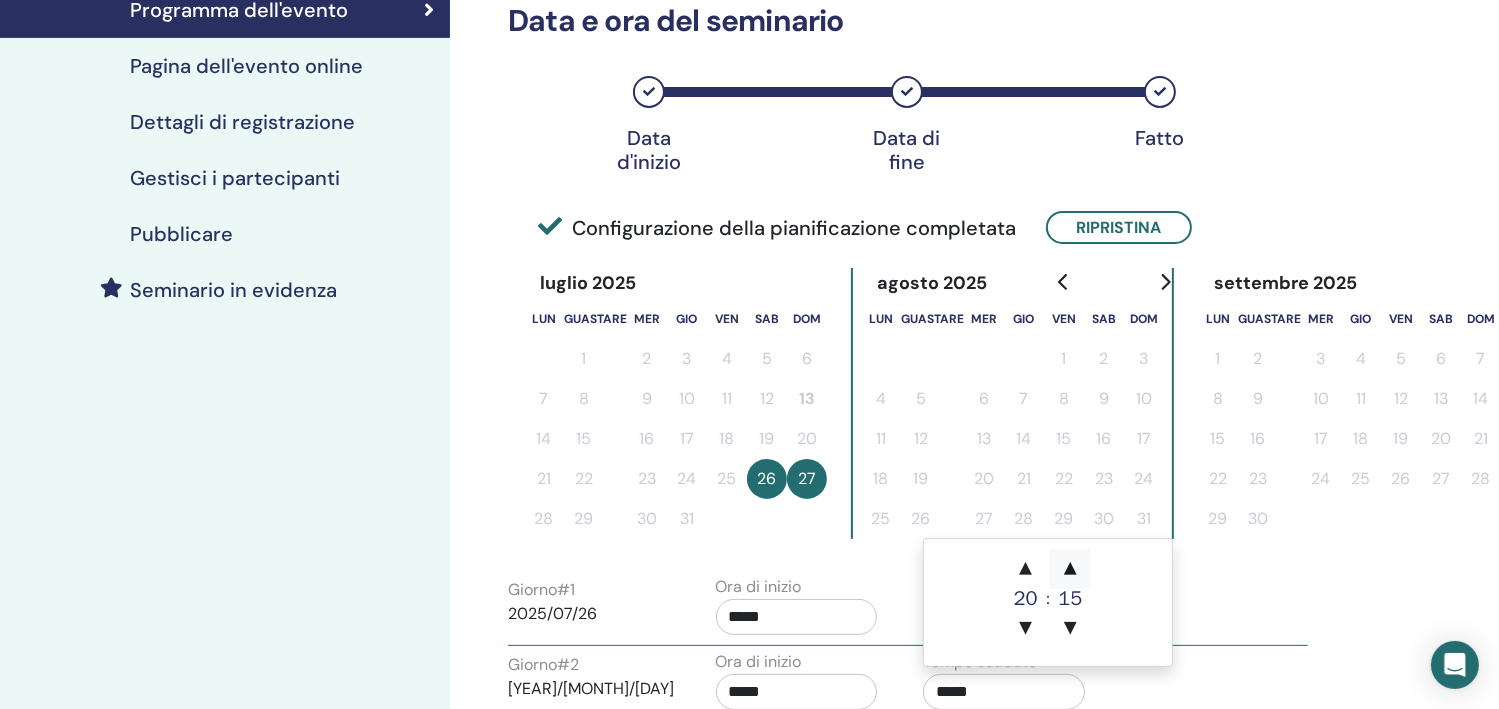 click on "▲" at bounding box center (1070, 569) 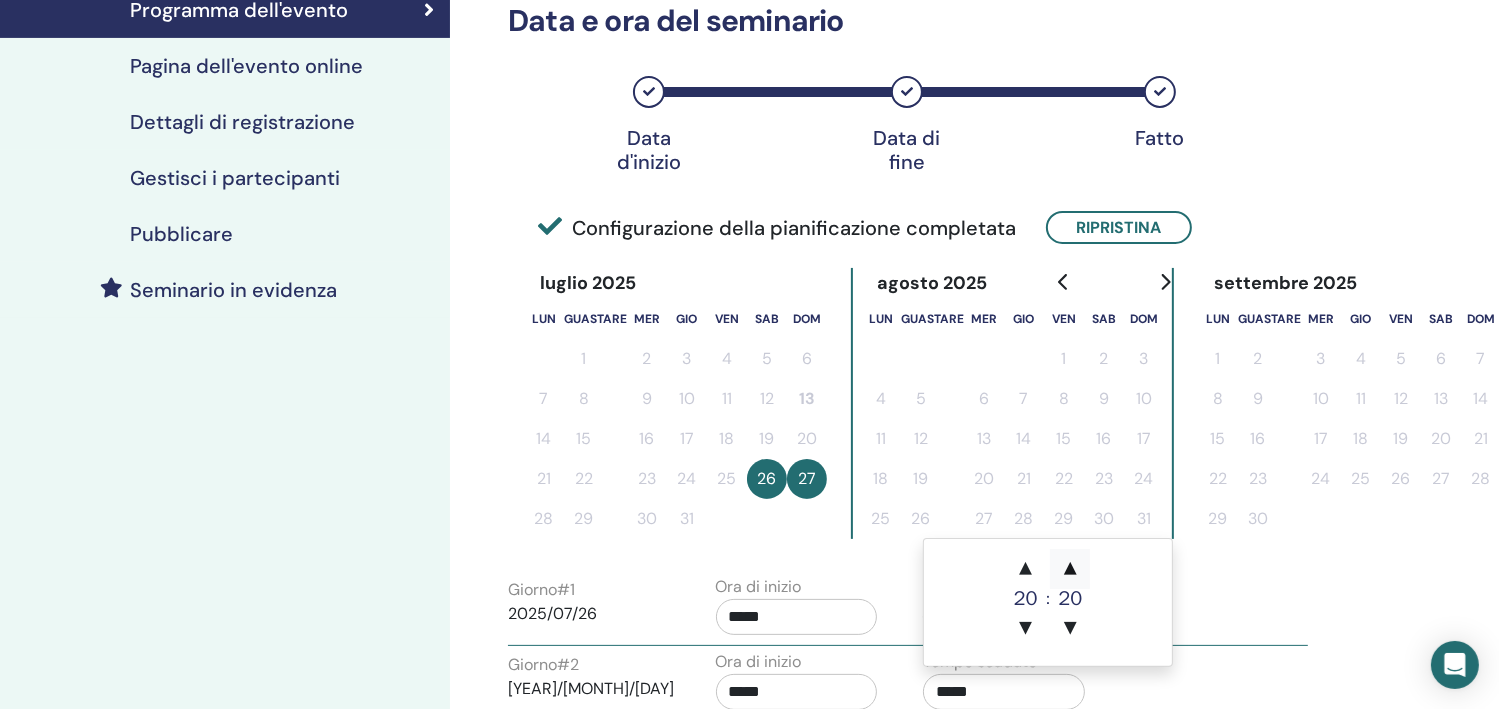 click on "▲" at bounding box center (1070, 569) 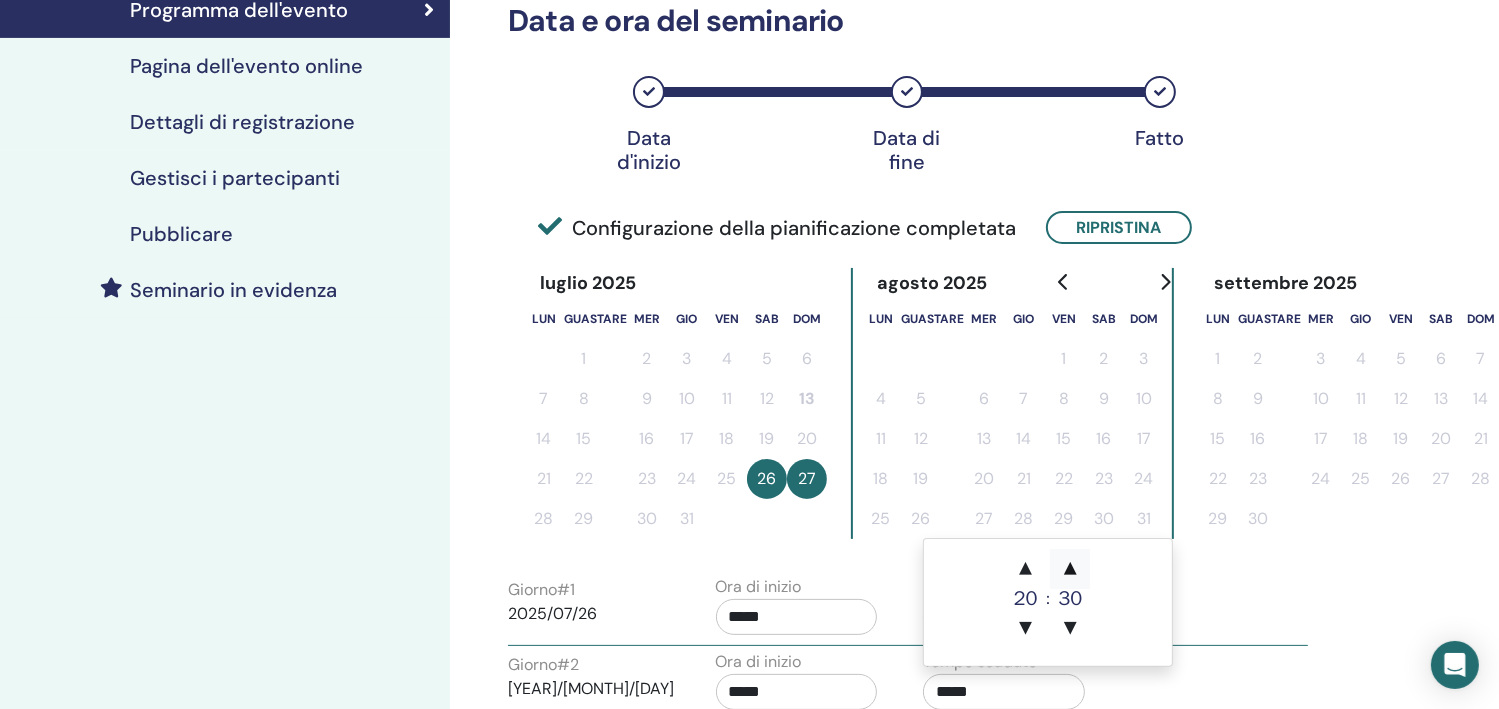 click on "▲" at bounding box center [1070, 569] 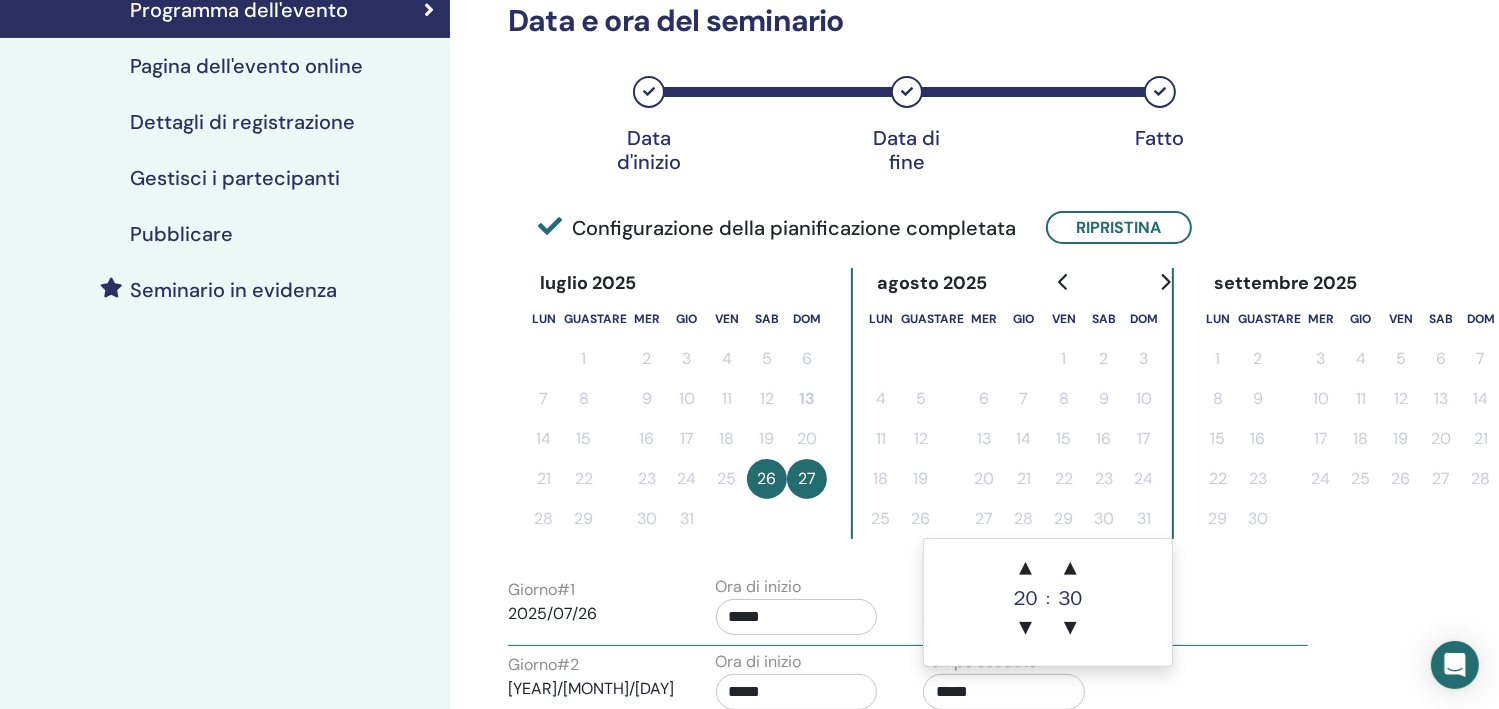 click on "Giorno  # 2 2025/07/27 Ora di inizio ***** Tempo scaduto *****" at bounding box center (908, 685) 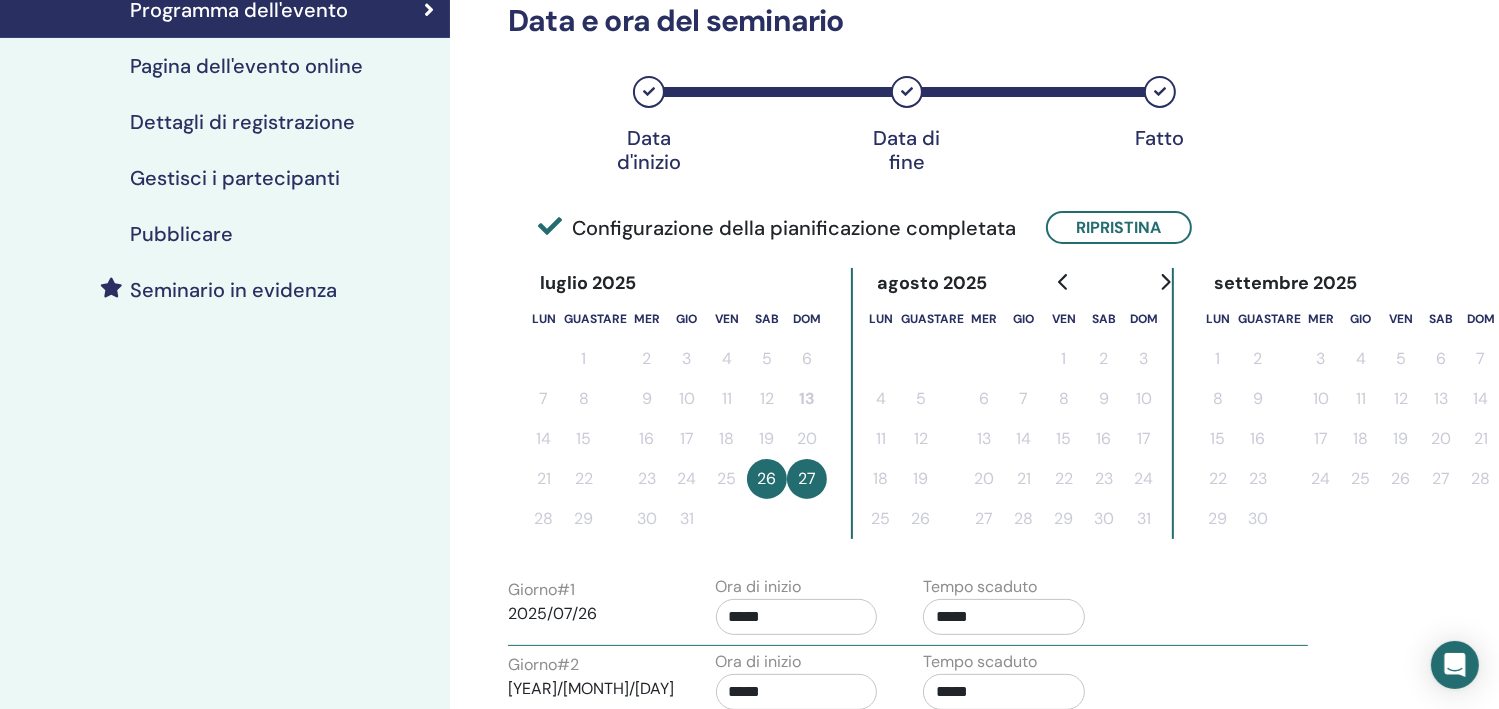 scroll, scrollTop: 932, scrollLeft: 0, axis: vertical 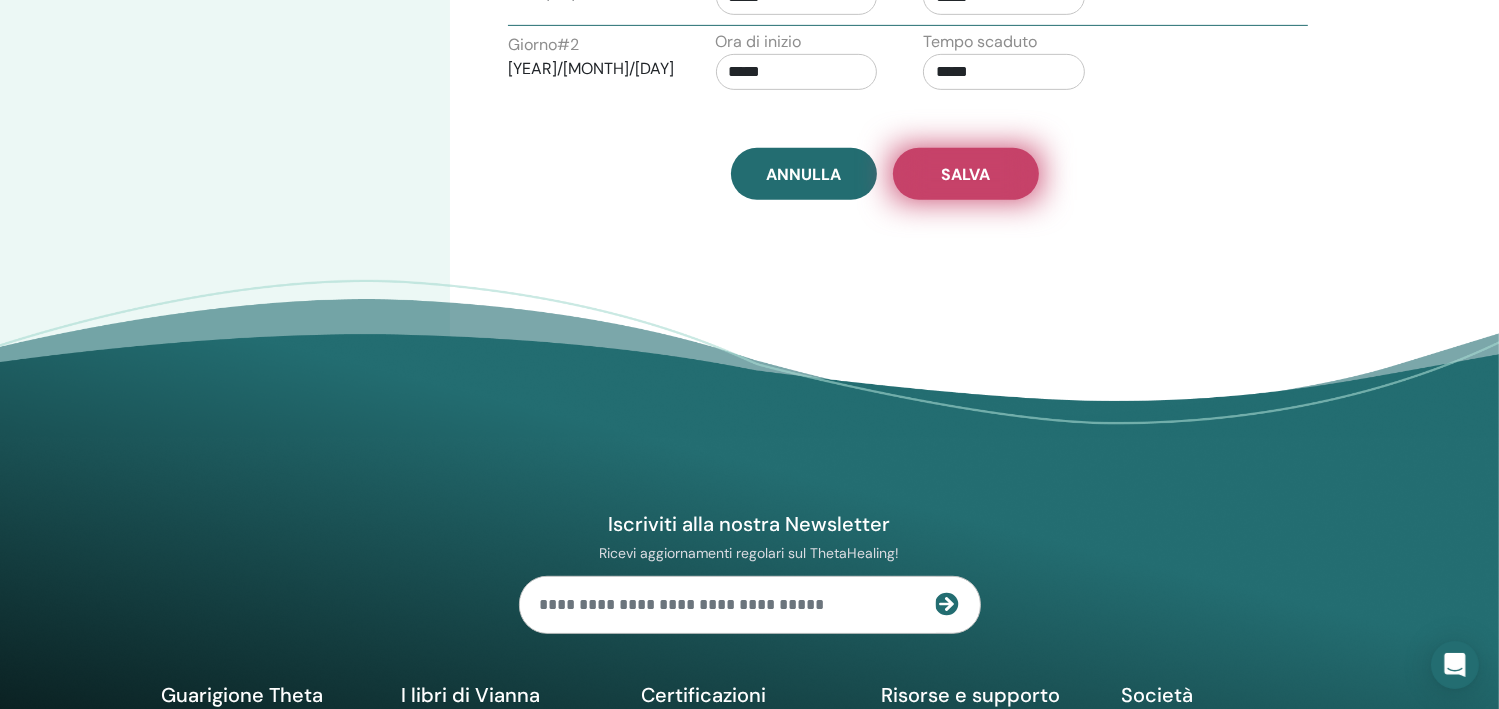 click on "Salva" at bounding box center [965, 174] 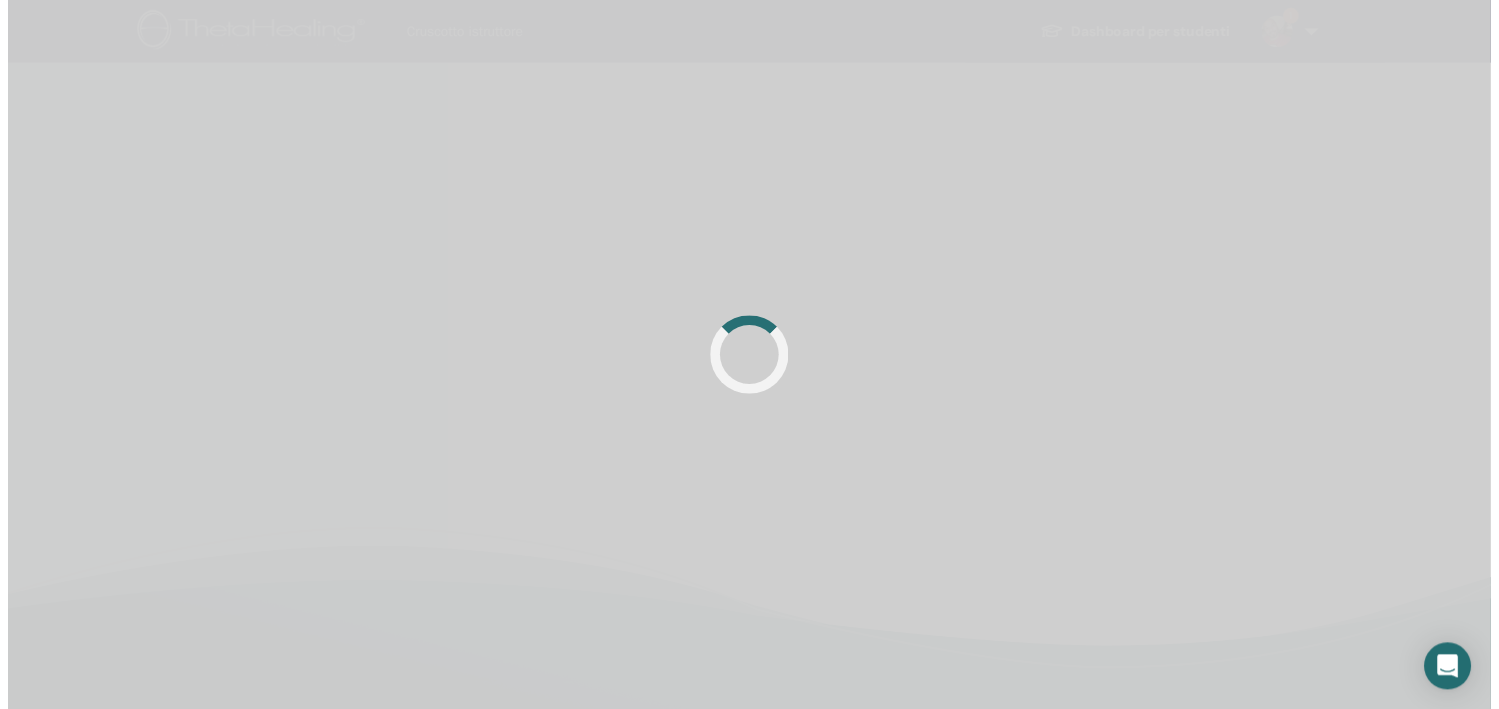 scroll, scrollTop: 476, scrollLeft: 0, axis: vertical 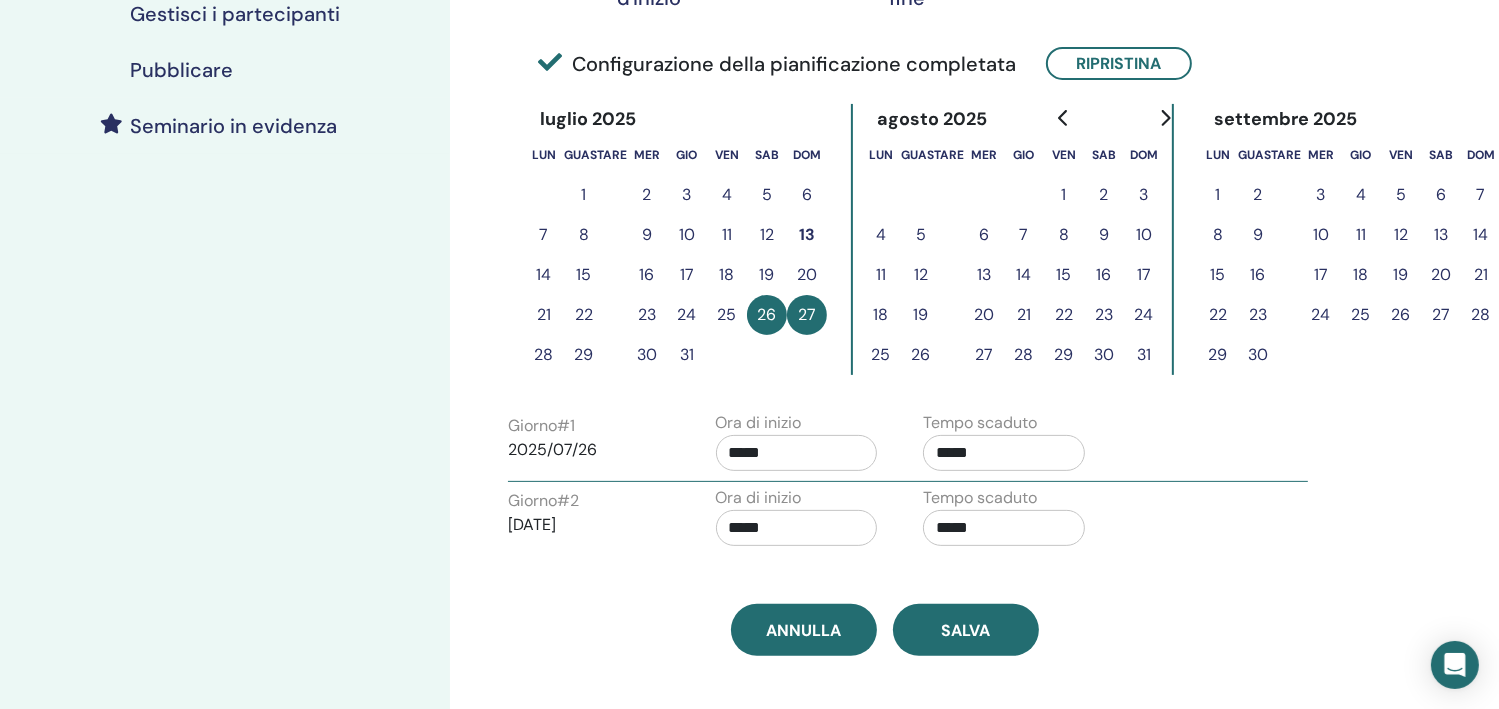 drag, startPoint x: 1505, startPoint y: 391, endPoint x: 1249, endPoint y: 626, distance: 347.50684 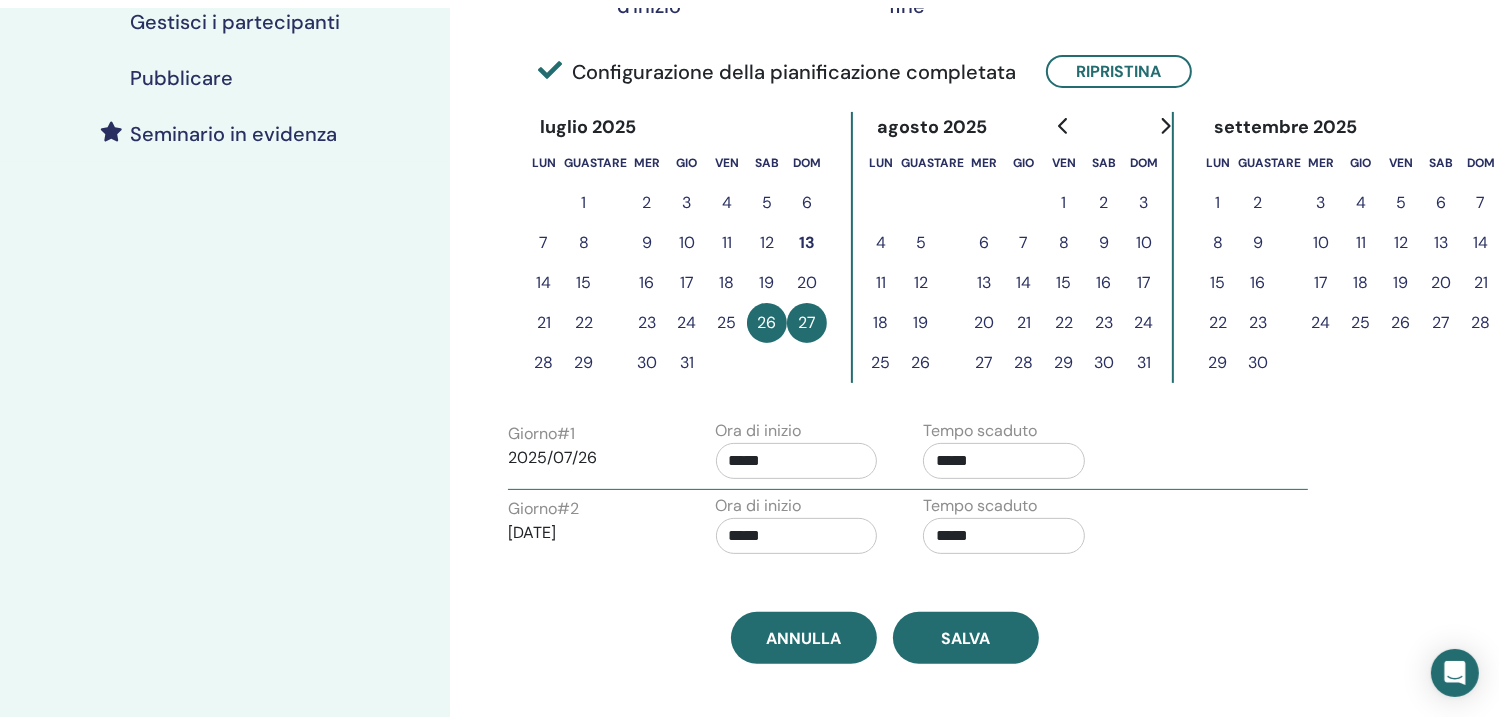 scroll, scrollTop: 0, scrollLeft: 0, axis: both 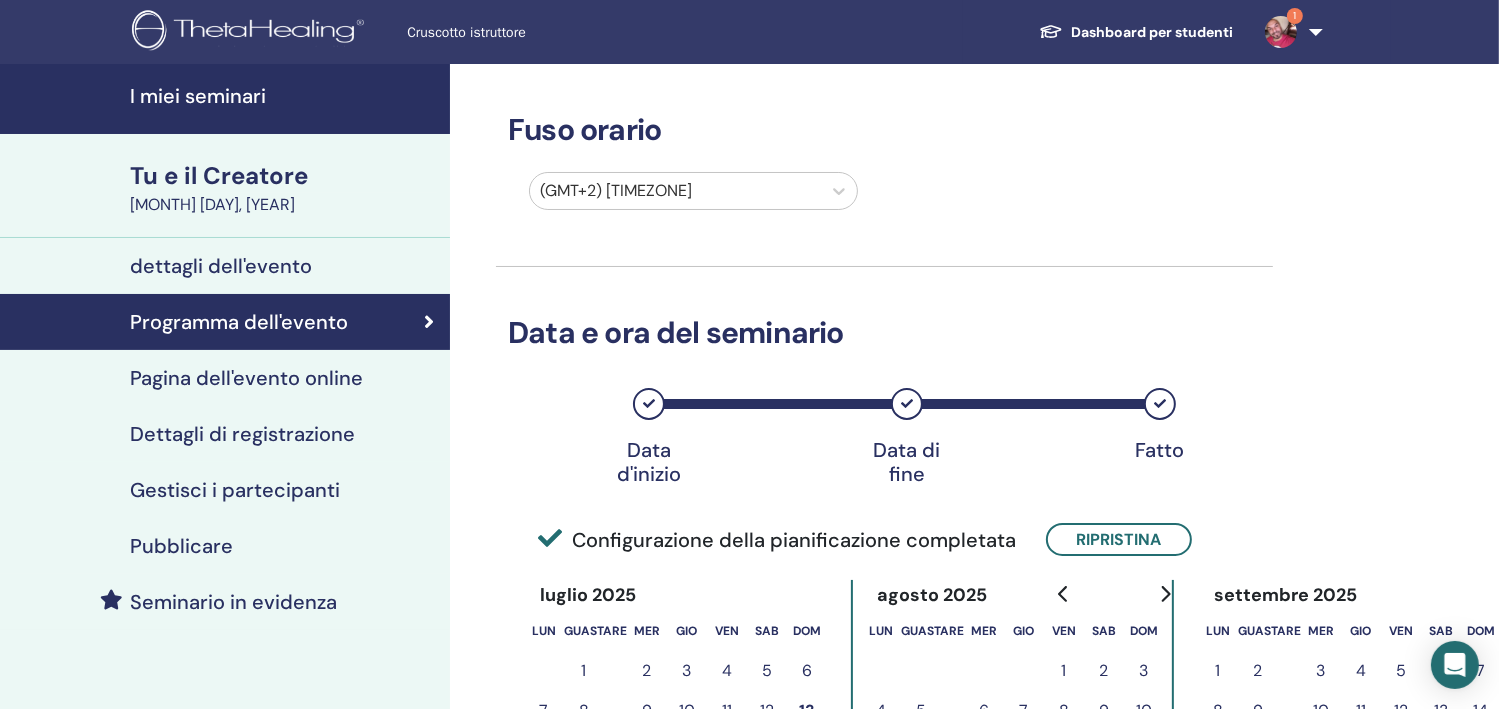 click on "Pubblicare" at bounding box center (181, 546) 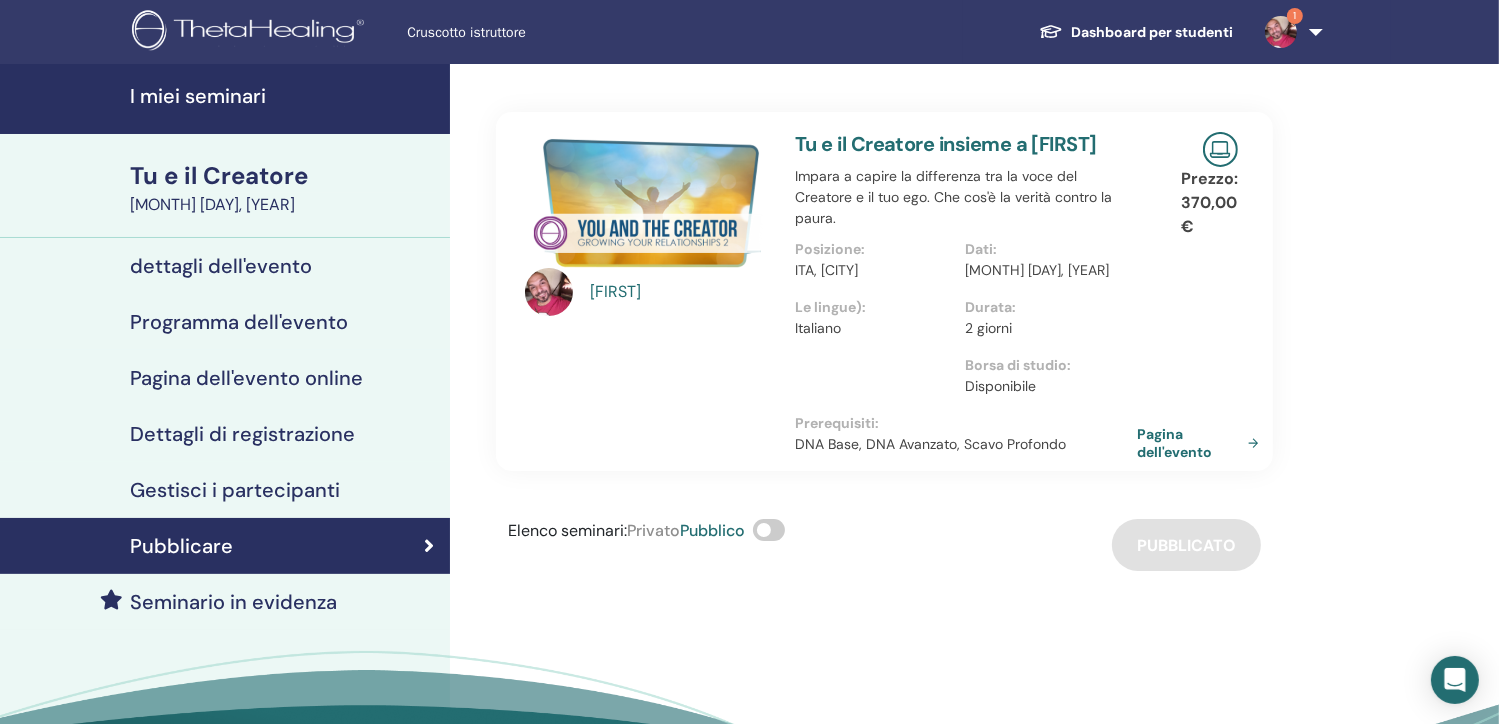 click on "Pagina dell'evento" at bounding box center (1202, 443) 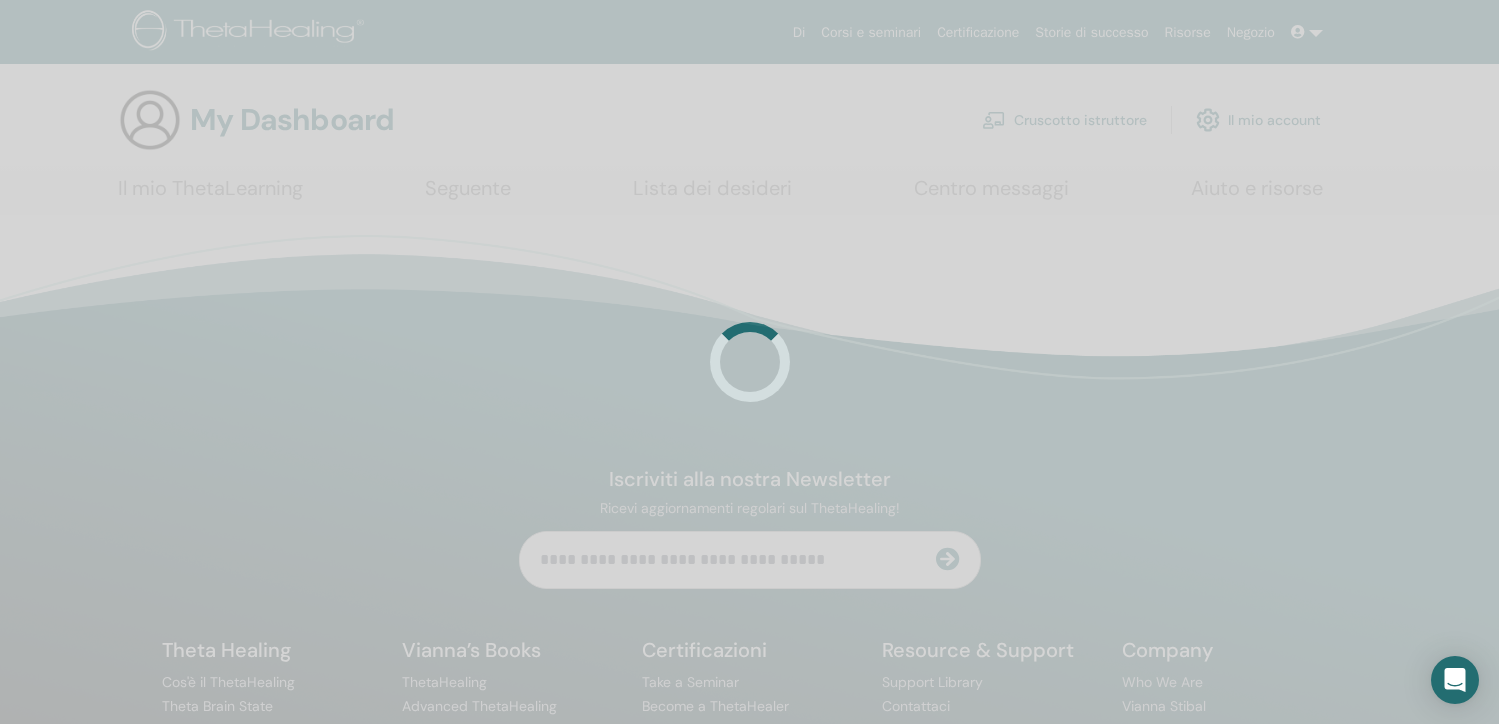 scroll, scrollTop: 0, scrollLeft: 0, axis: both 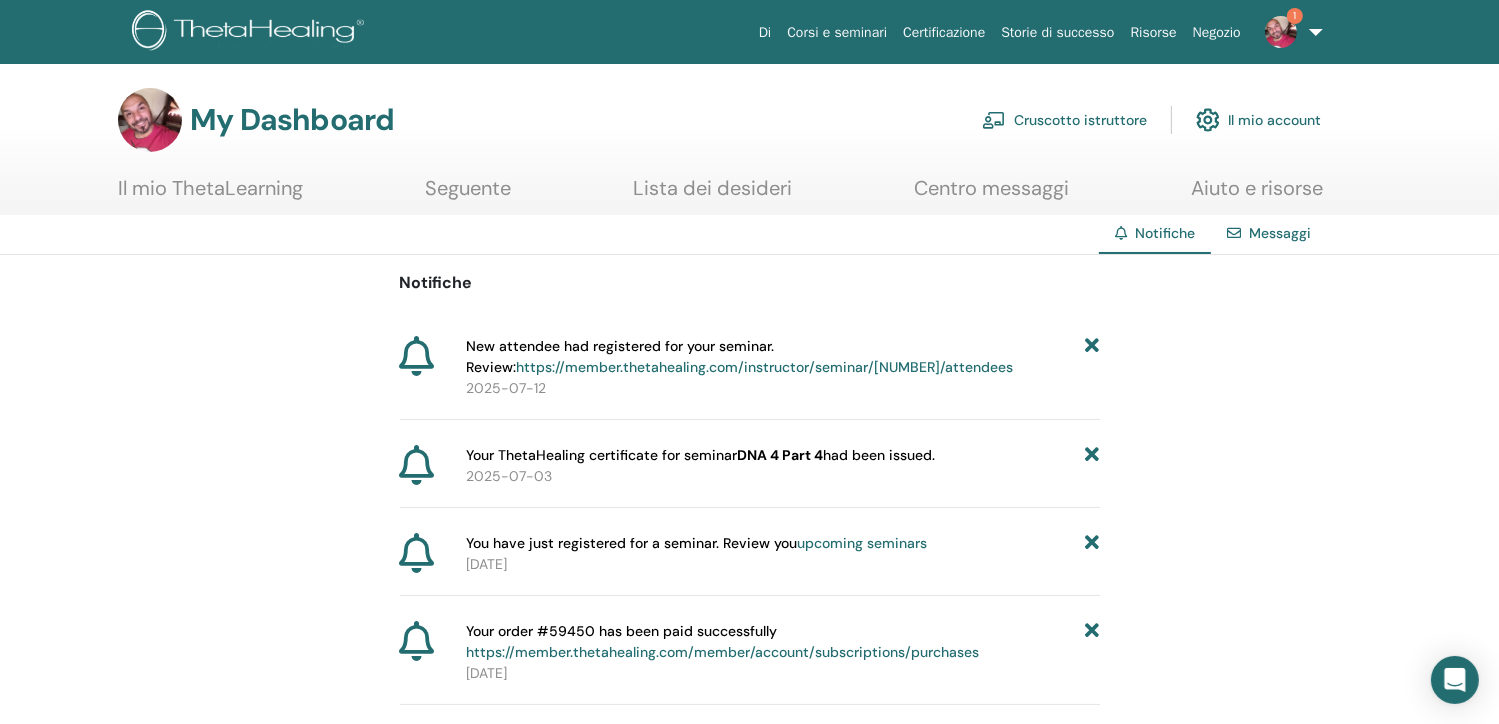 click on "Messaggi" at bounding box center [1280, 233] 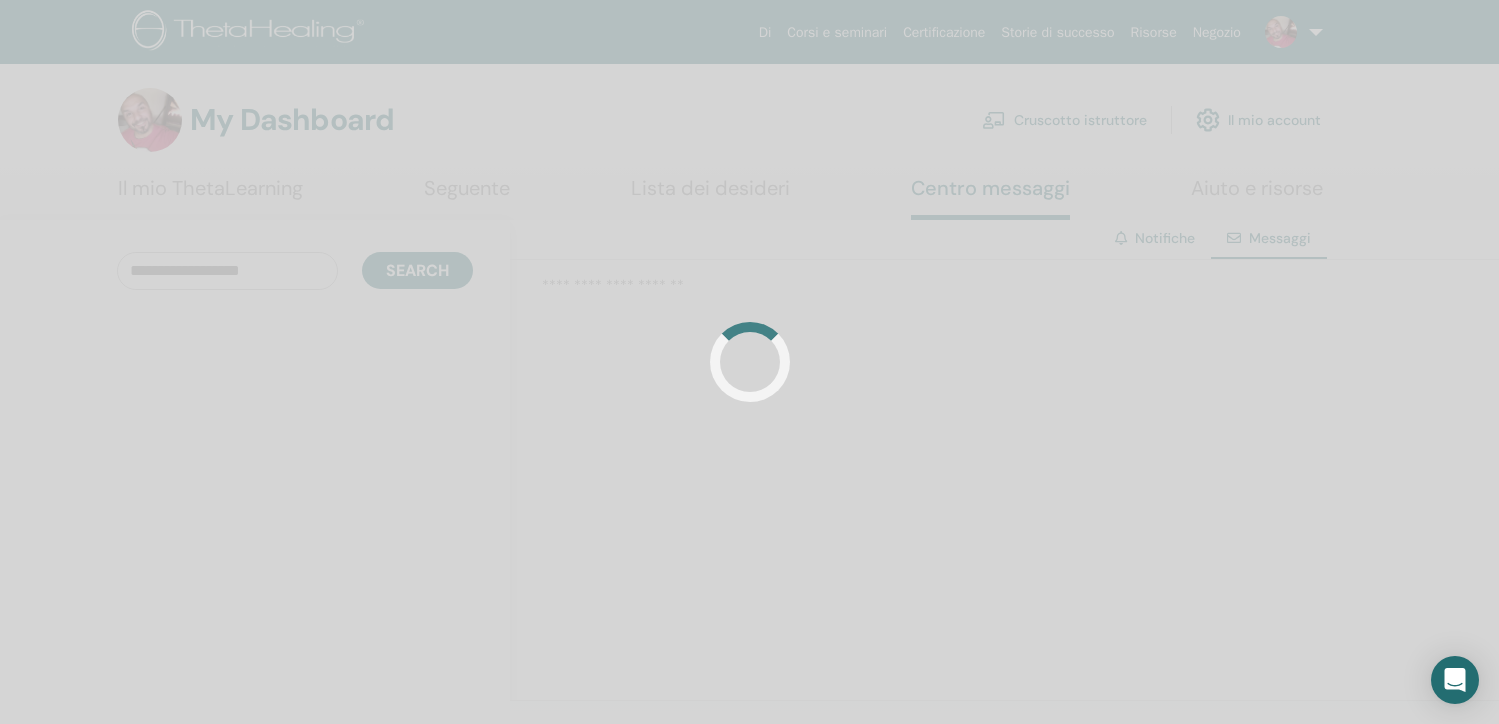 scroll, scrollTop: 0, scrollLeft: 0, axis: both 